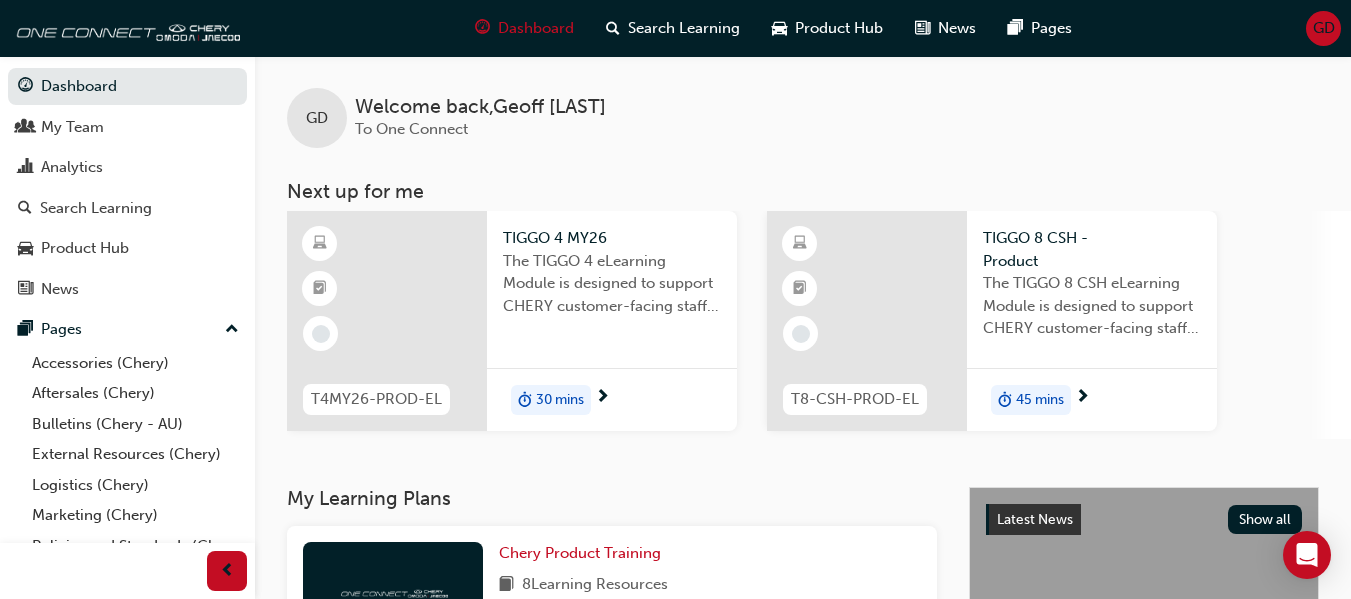 scroll, scrollTop: 0, scrollLeft: 0, axis: both 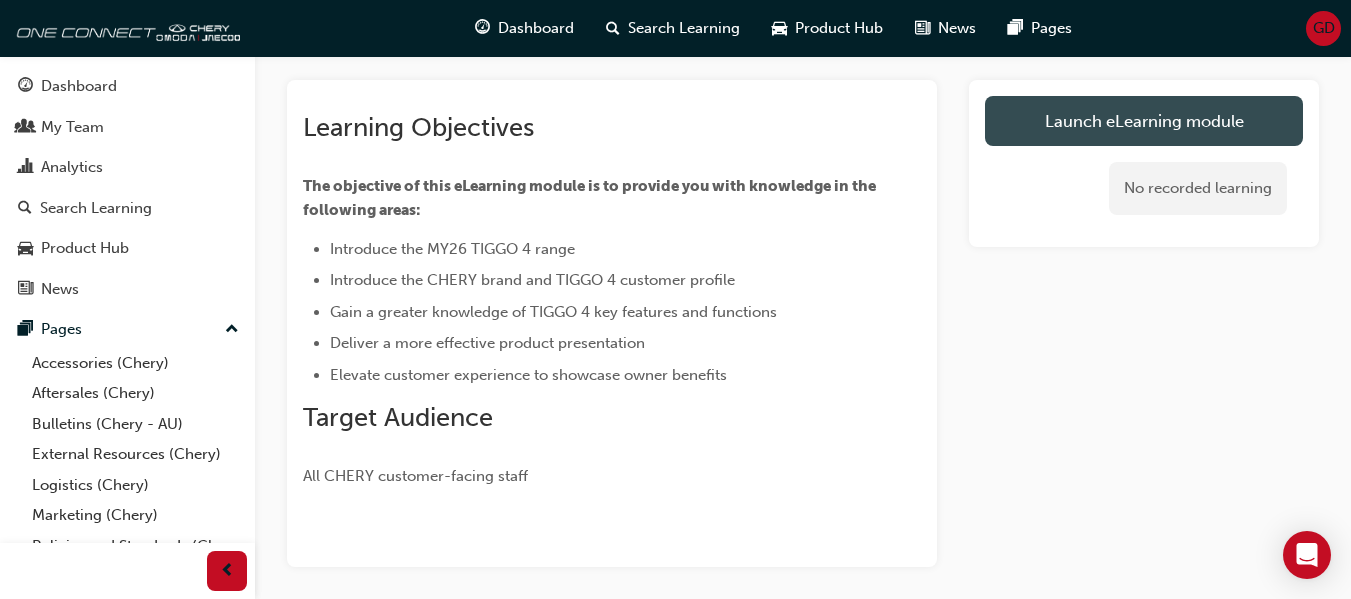 click on "Launch eLearning module" at bounding box center [1144, 121] 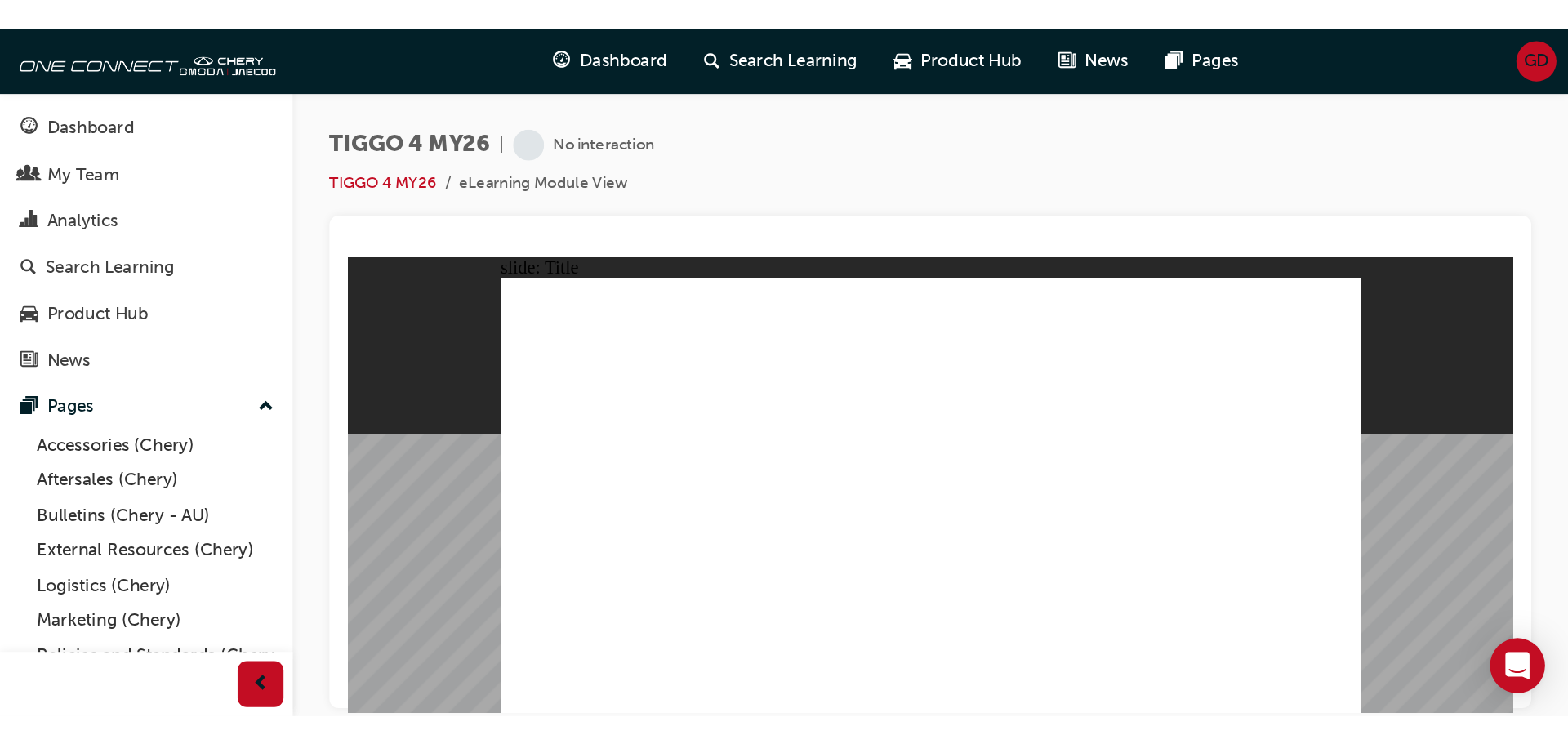scroll, scrollTop: 0, scrollLeft: 0, axis: both 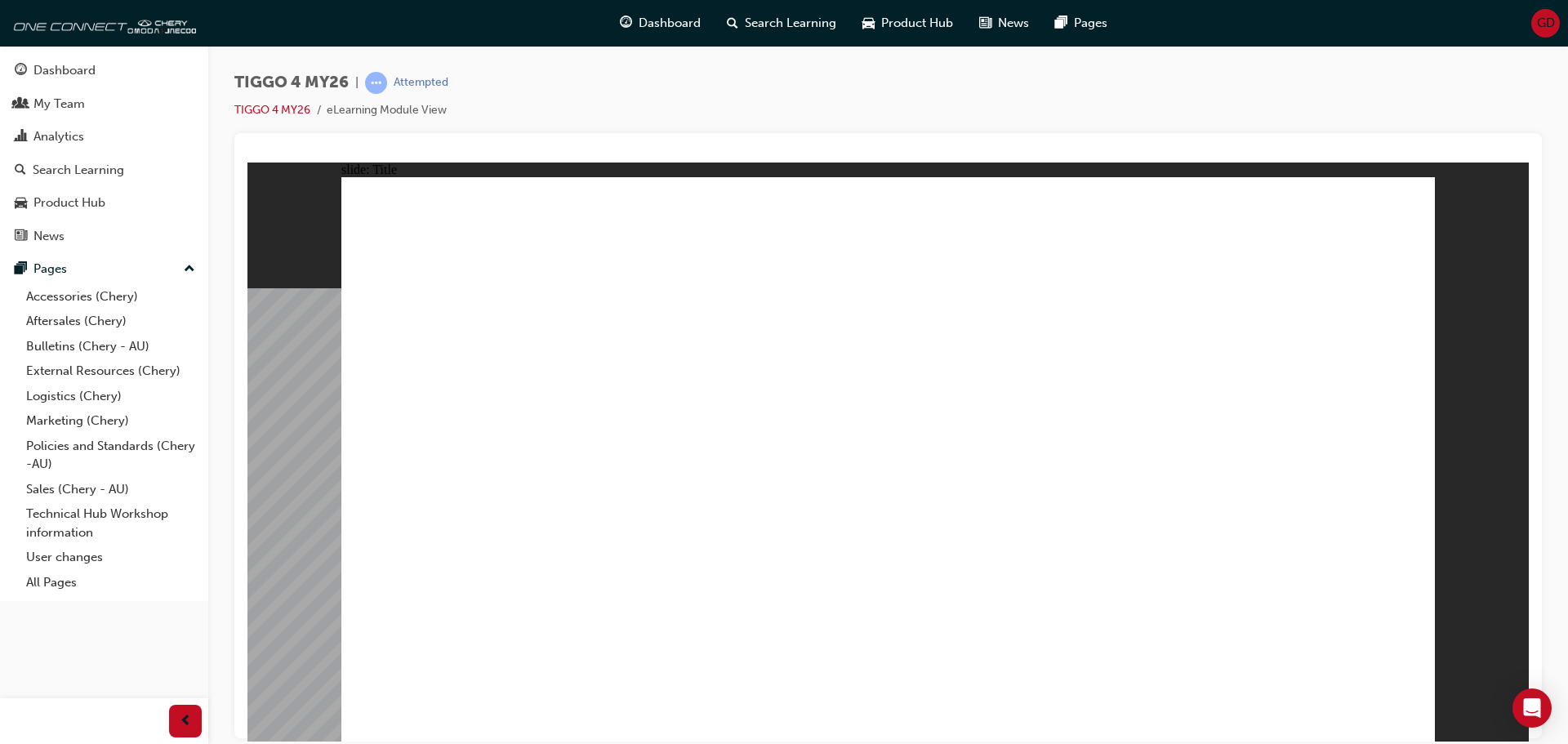 click 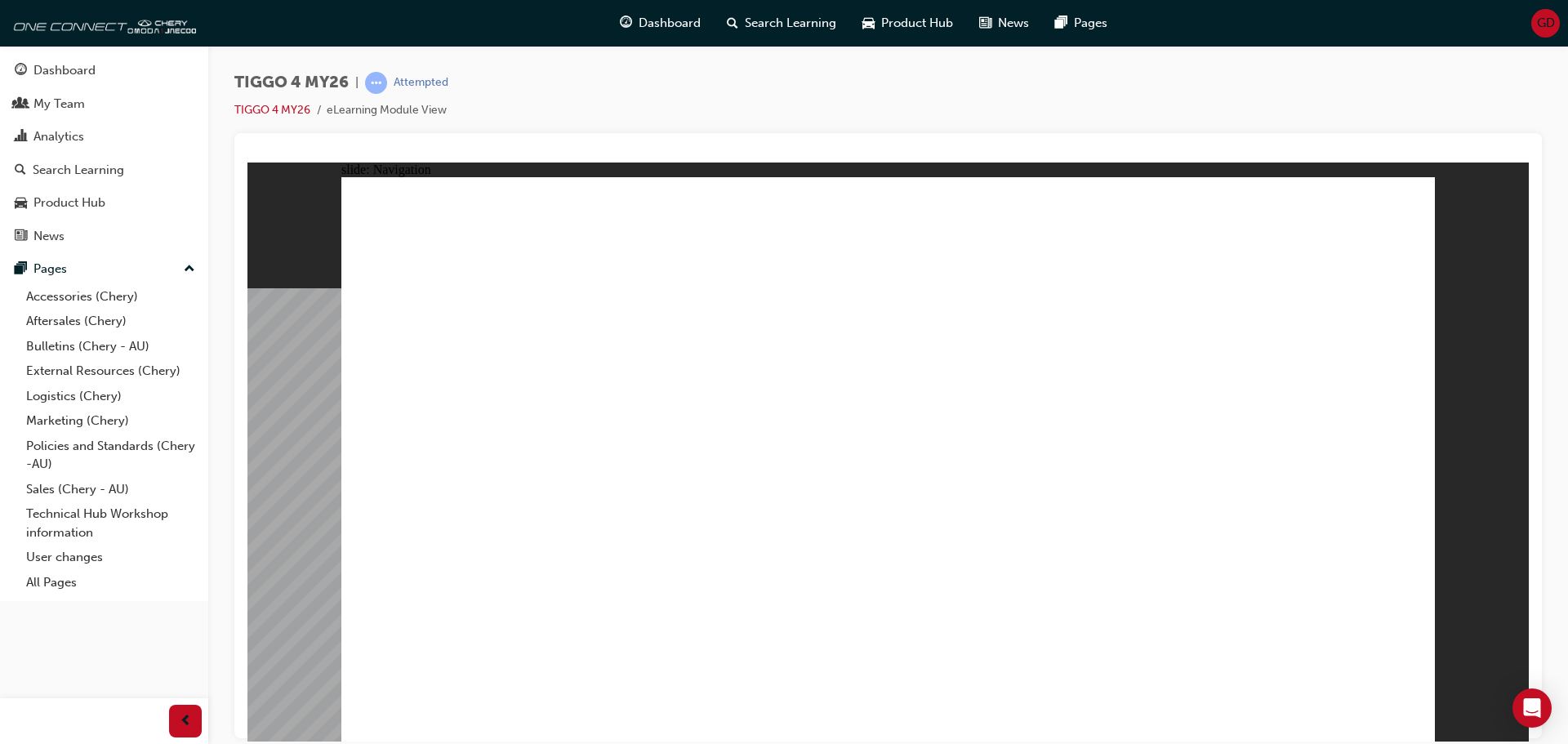 click 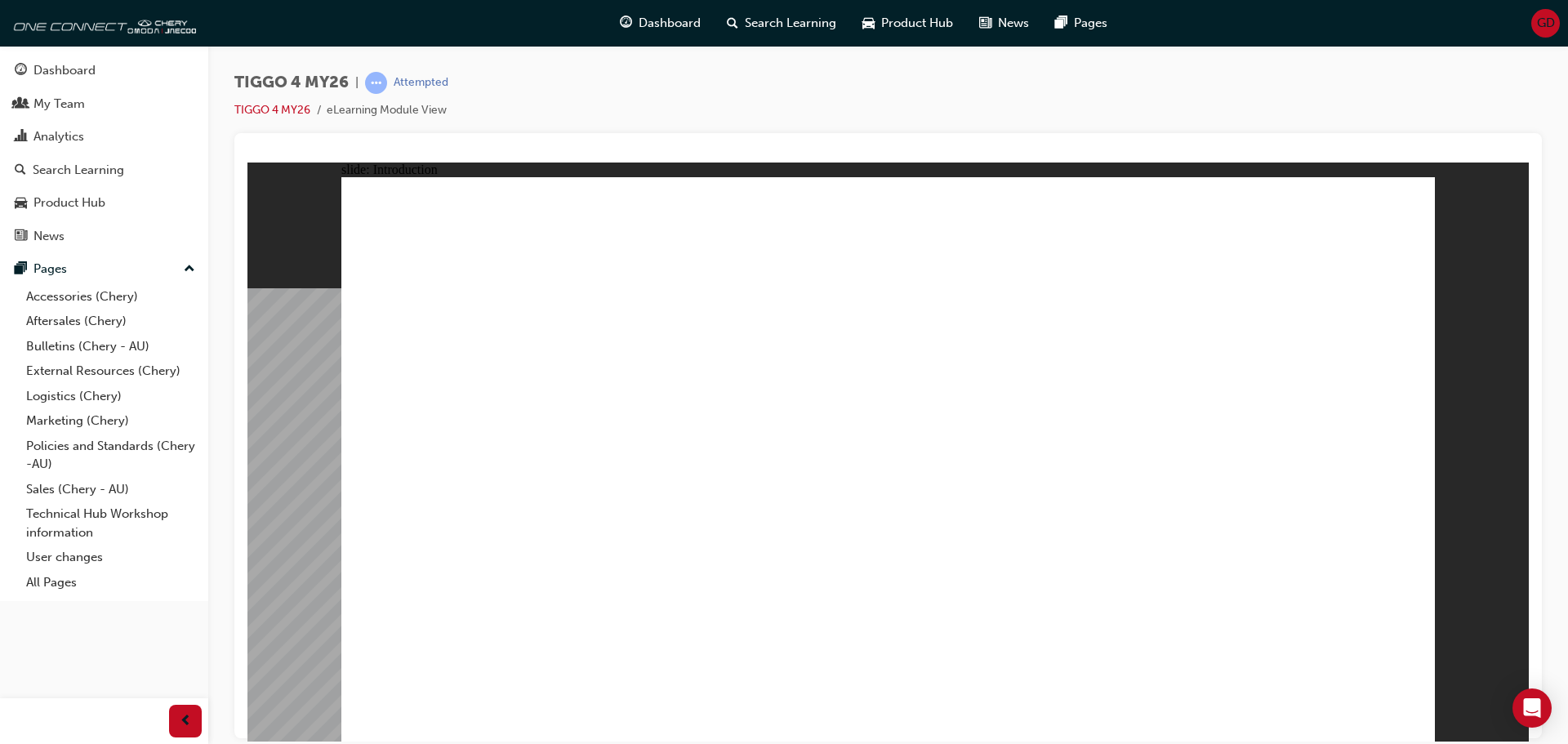 click 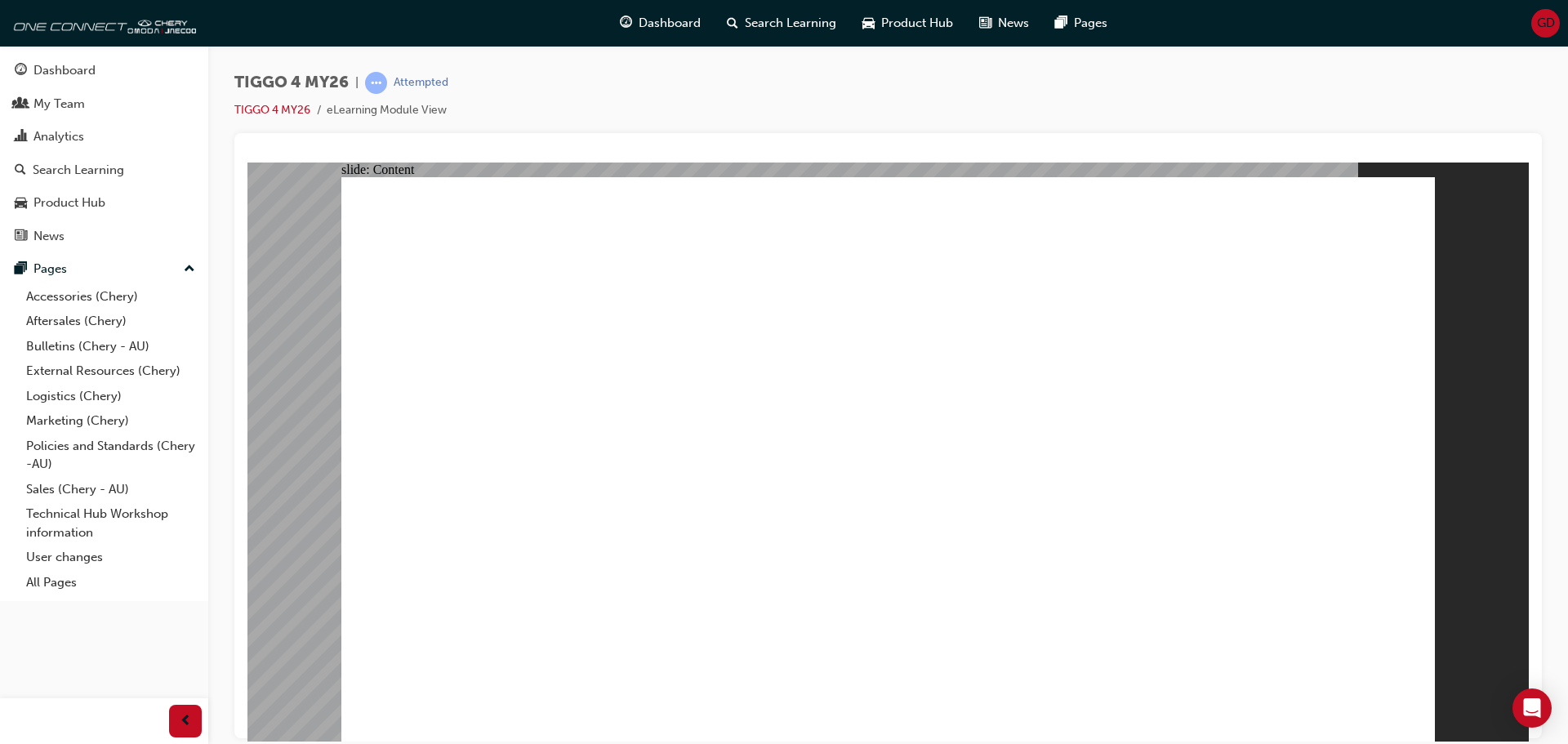 click 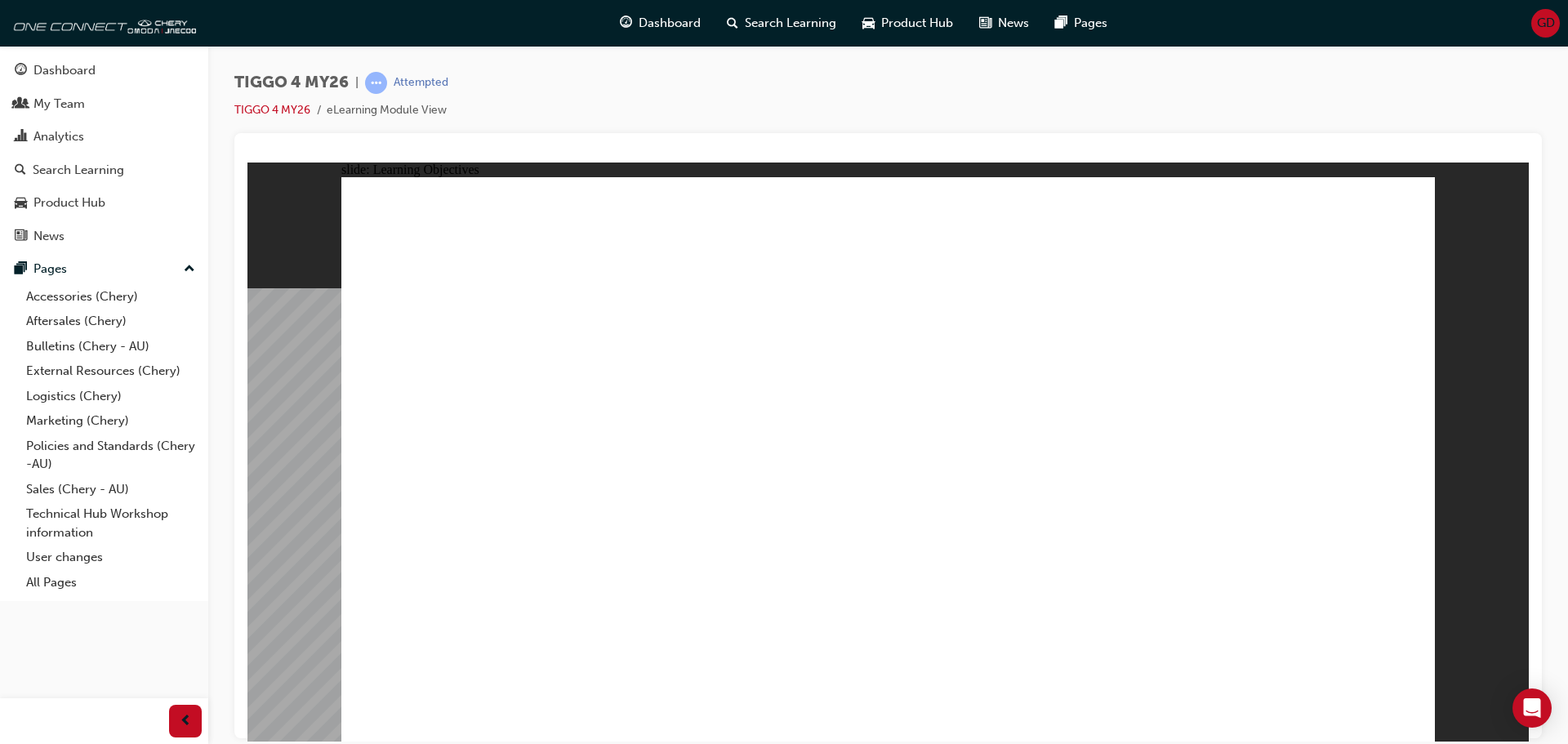 click 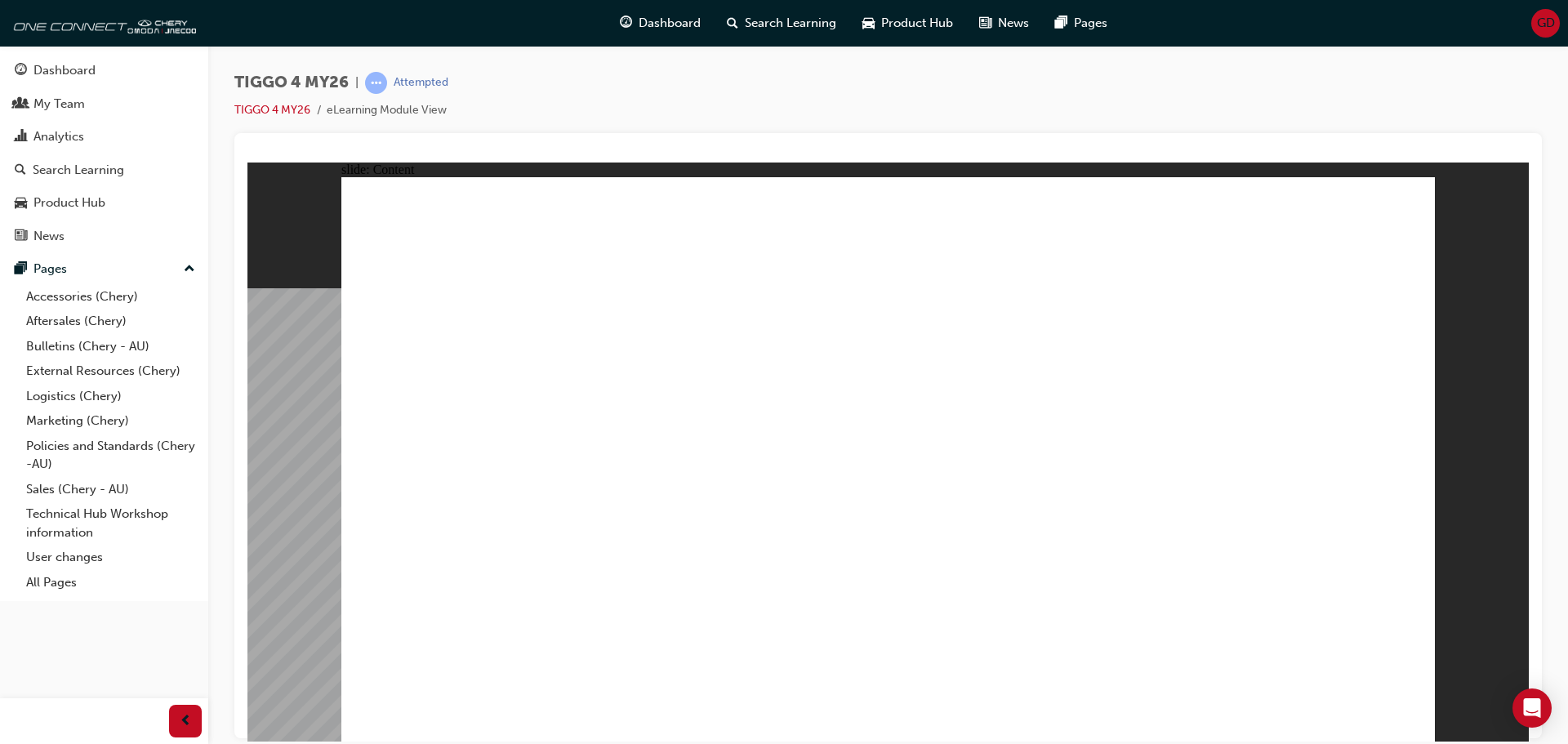 click 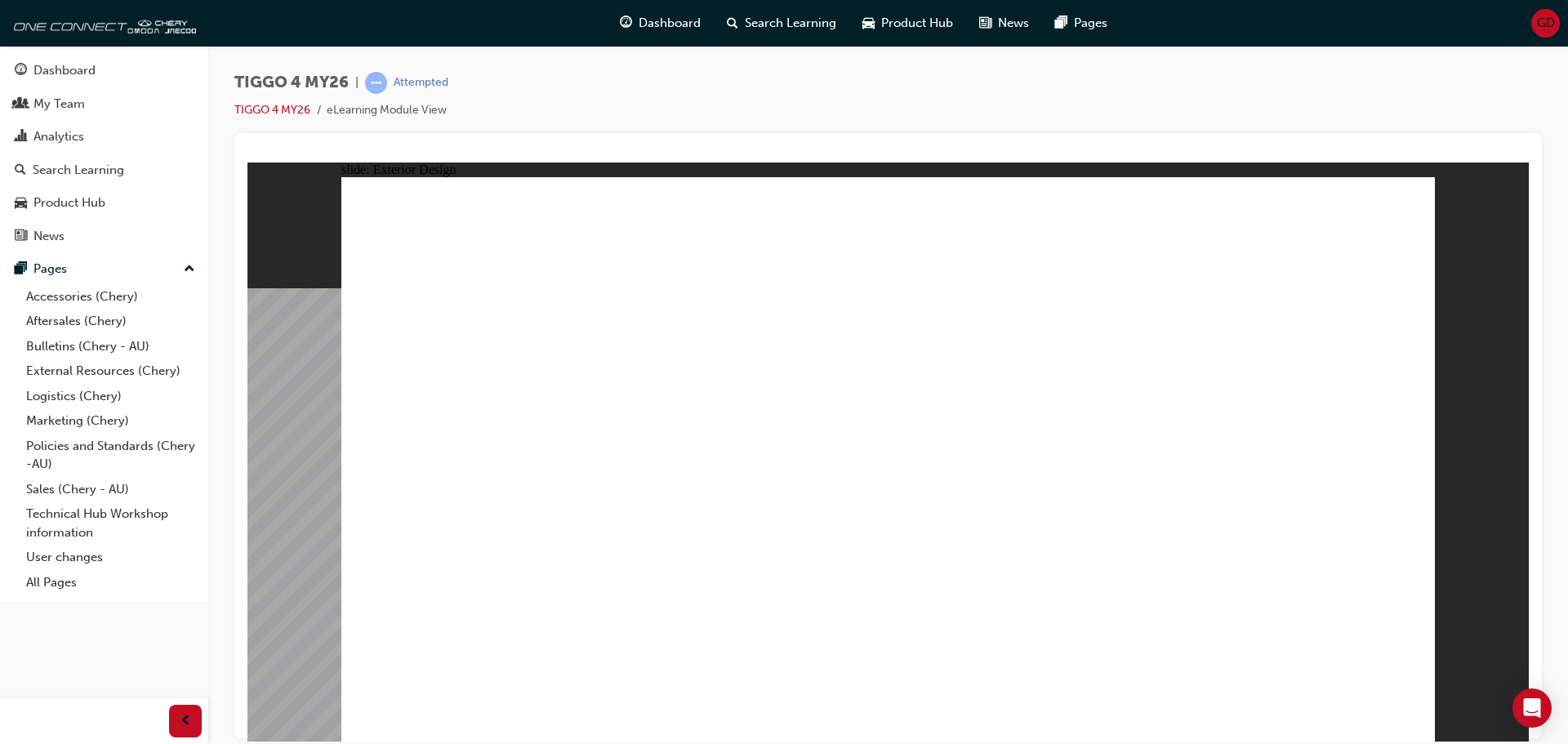 click 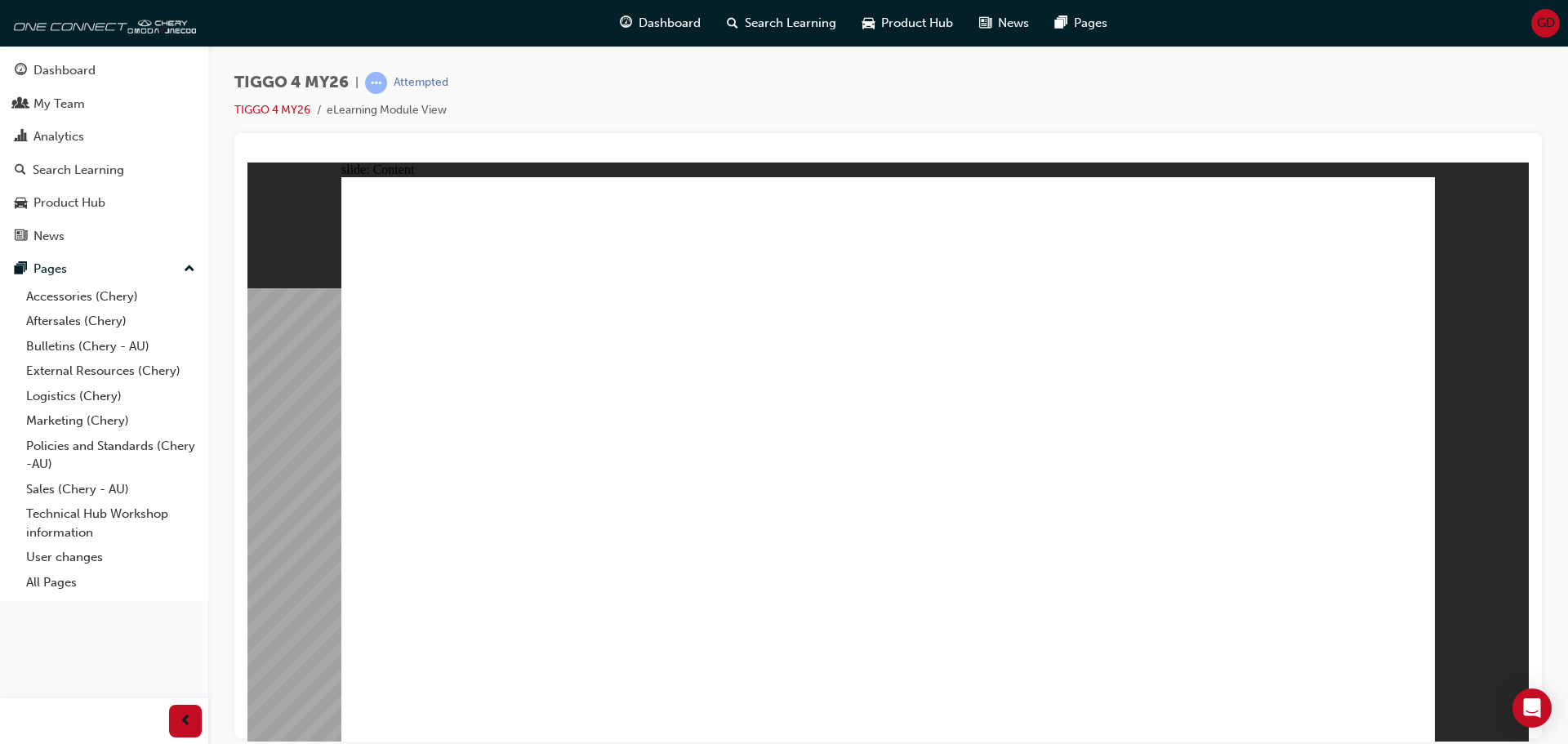 click 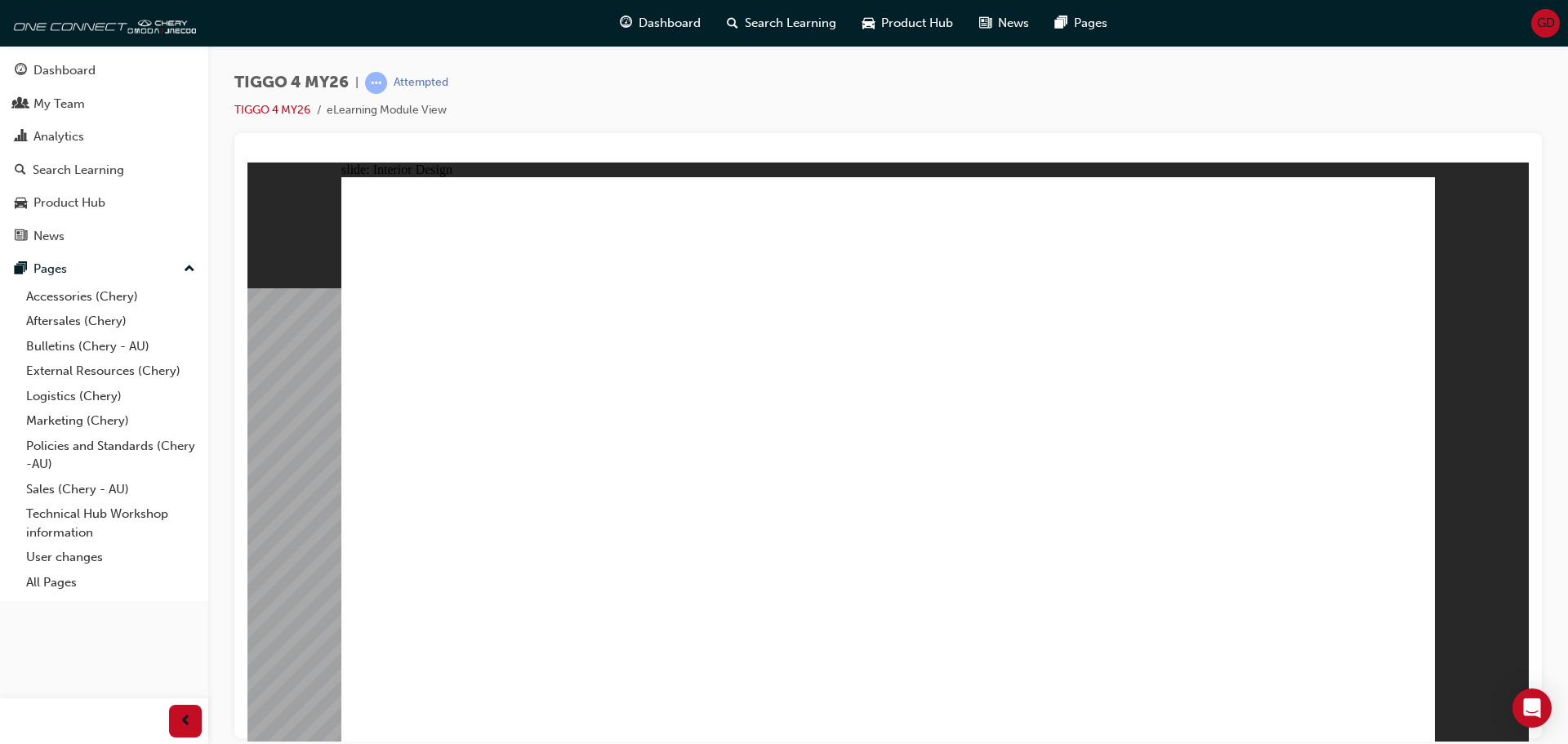 click 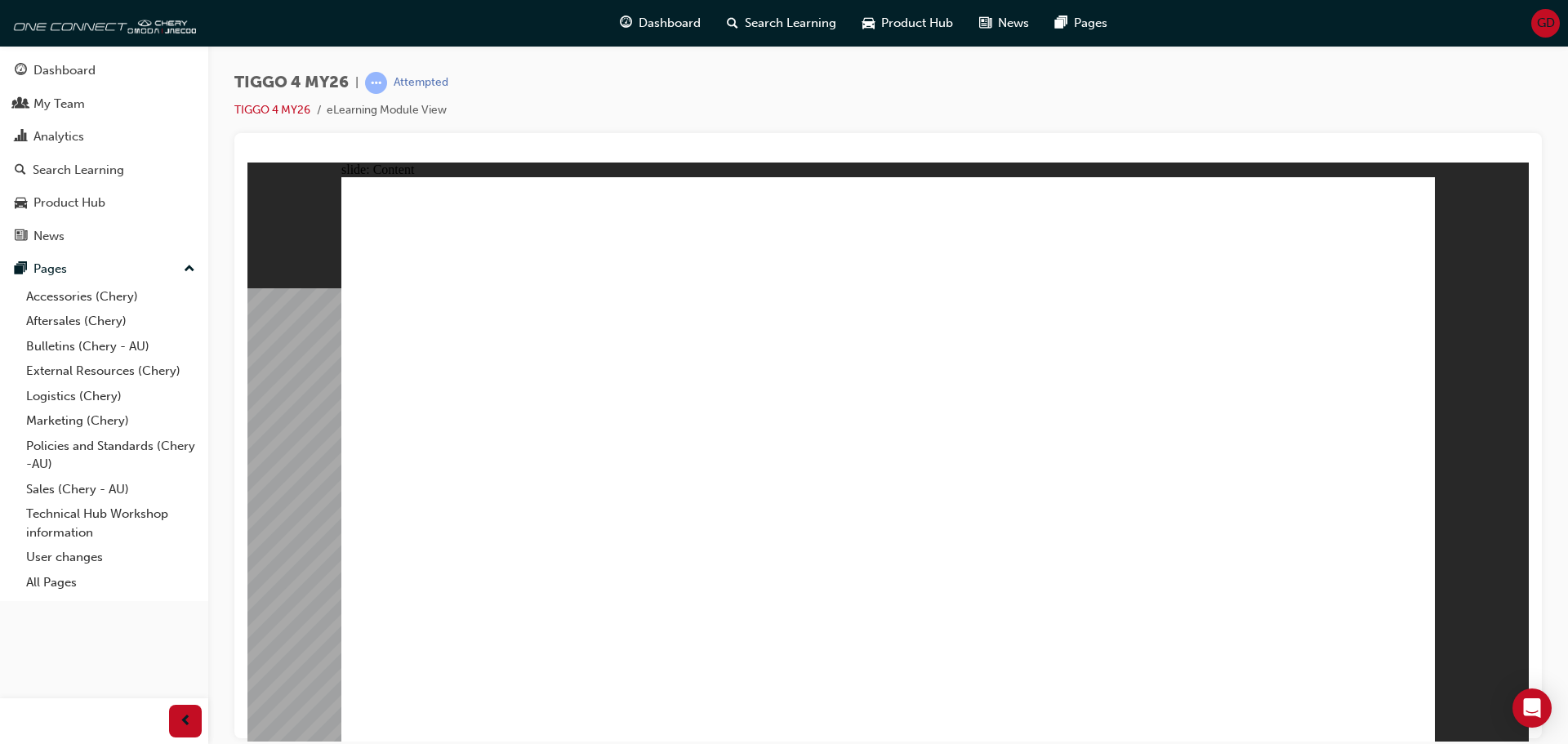 click 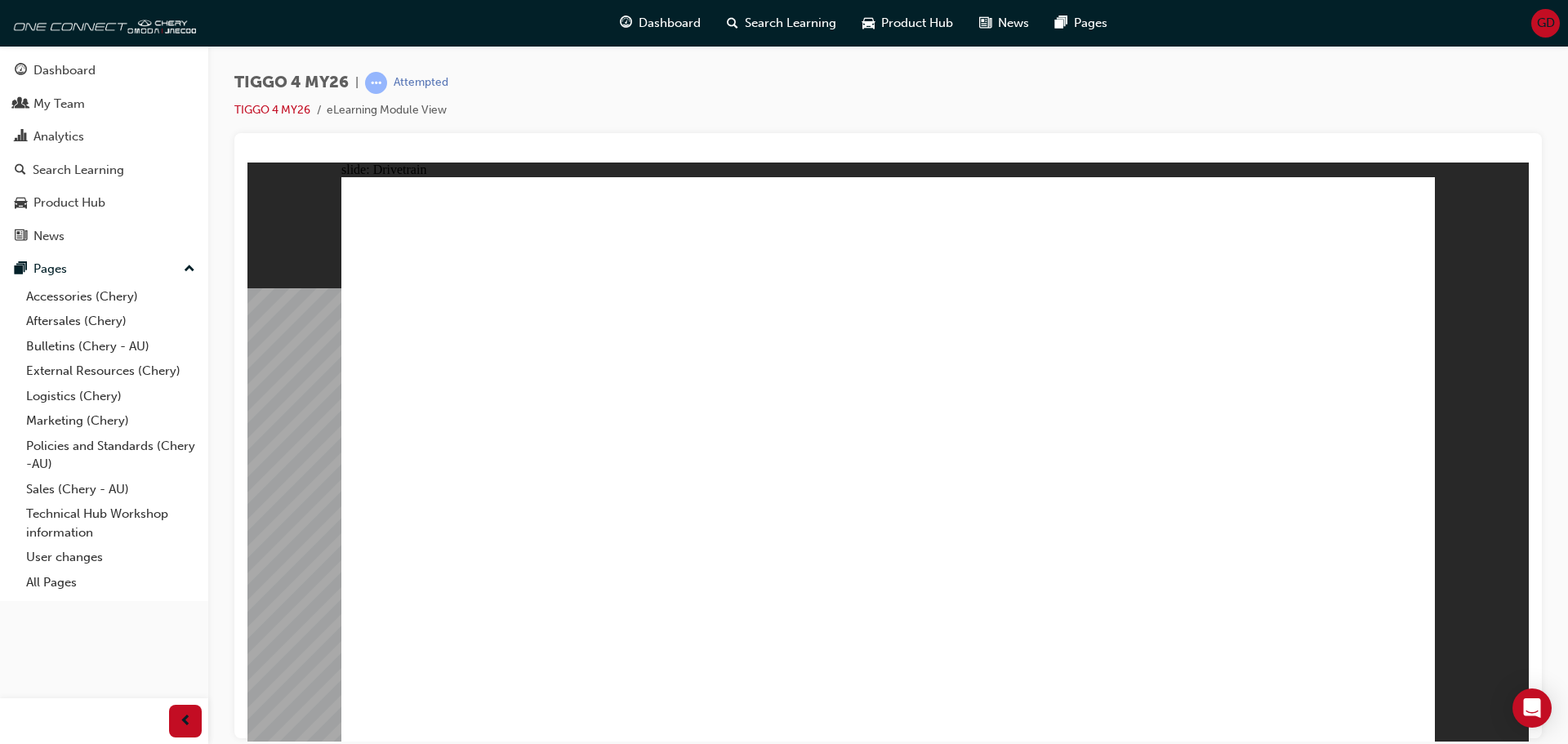 click 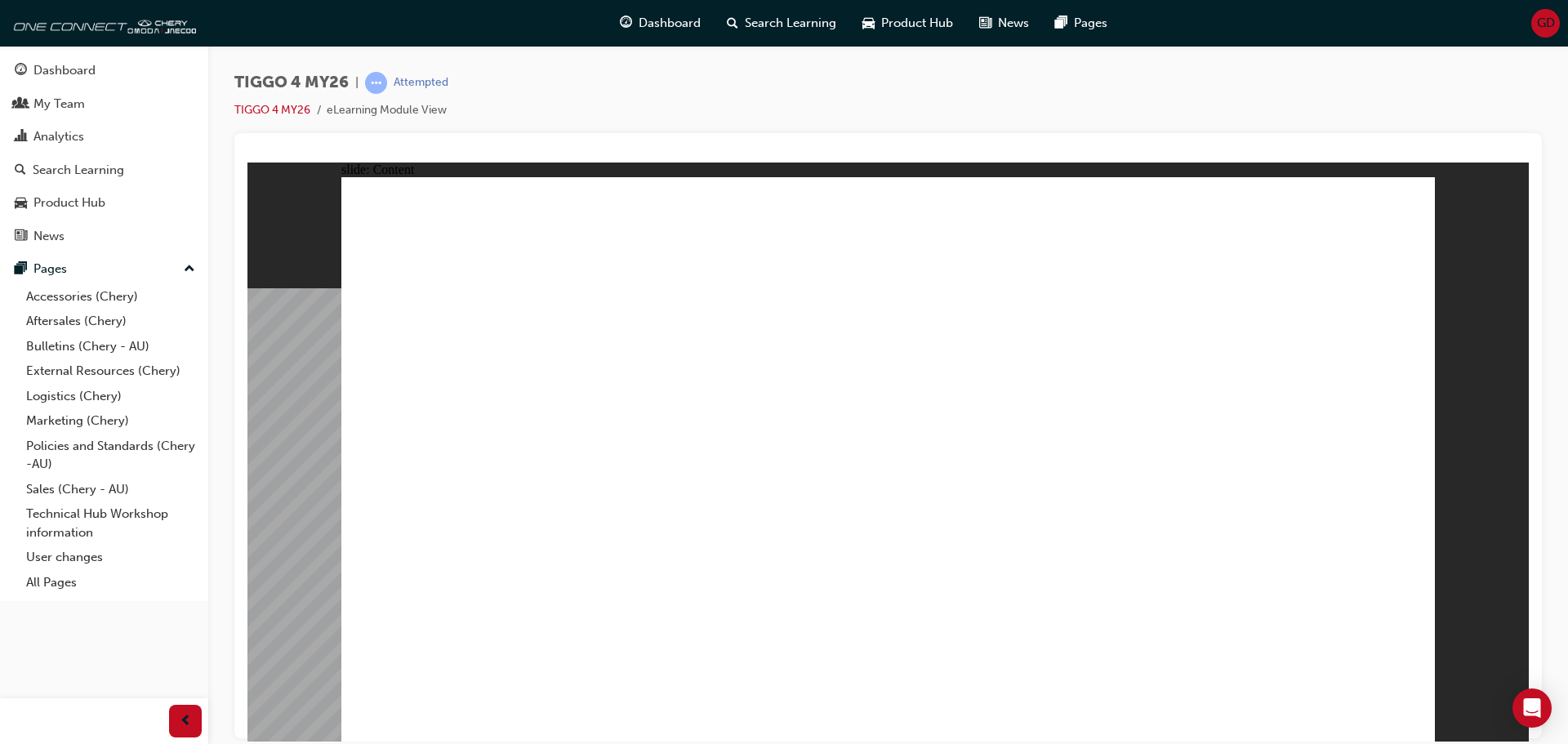 click 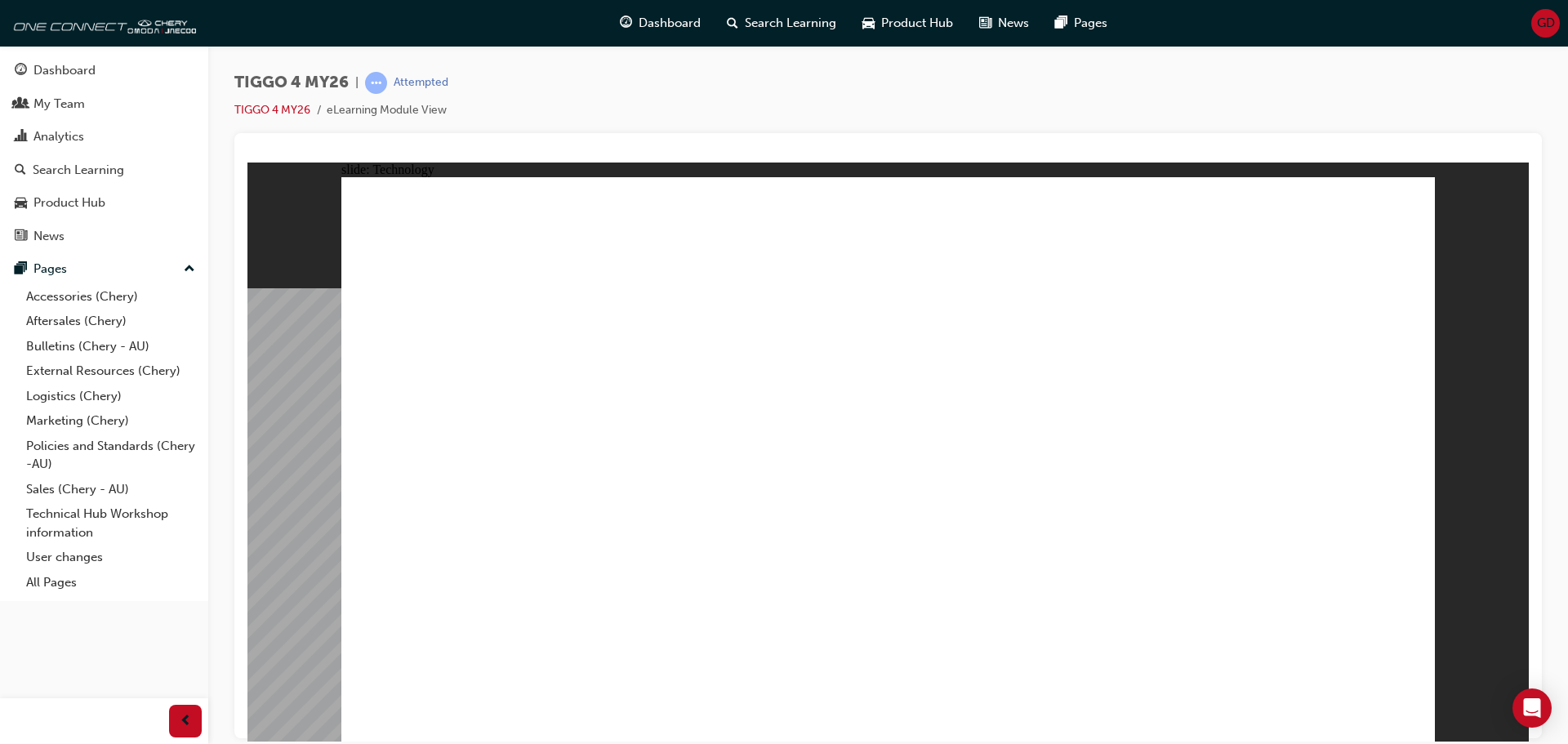 click 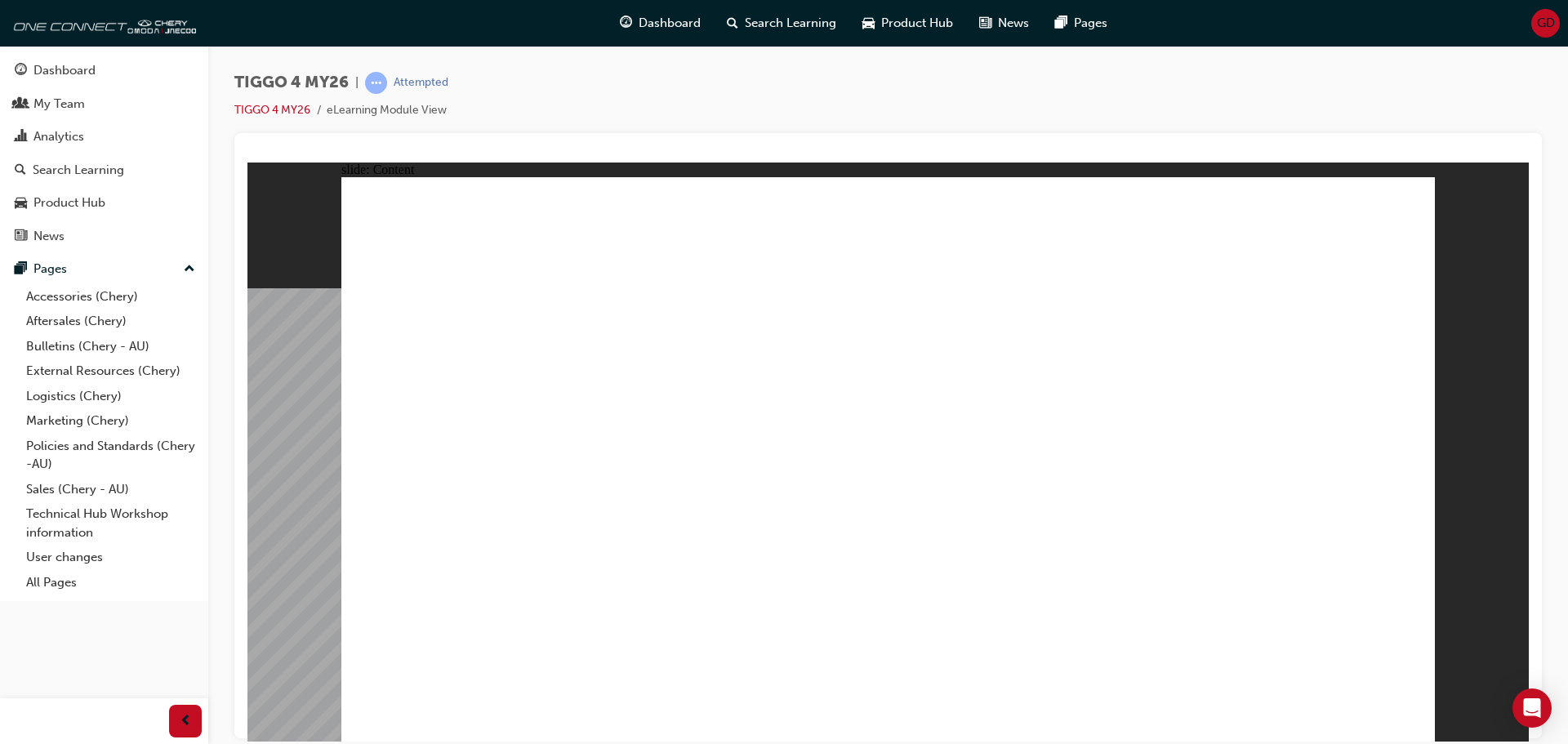 click 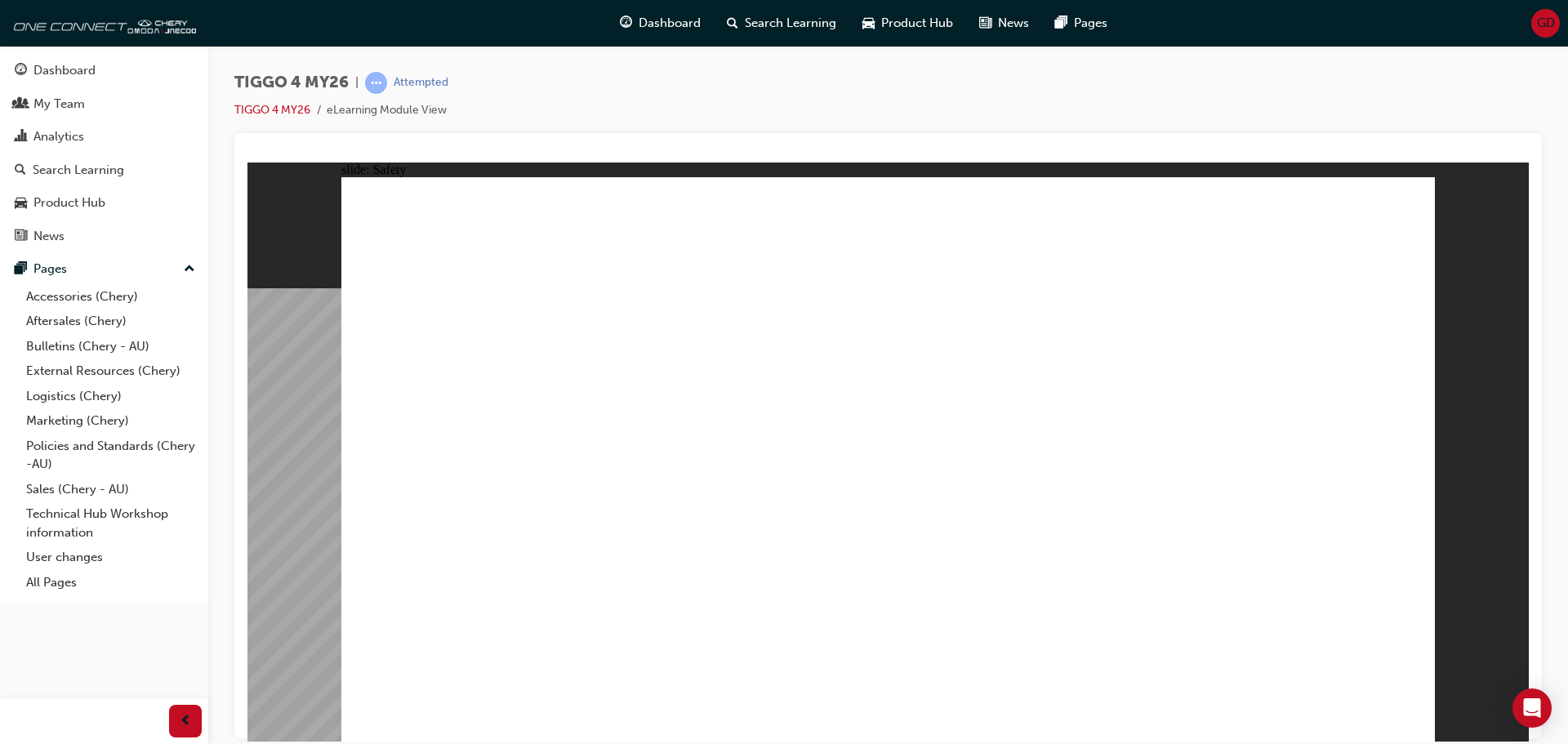 click 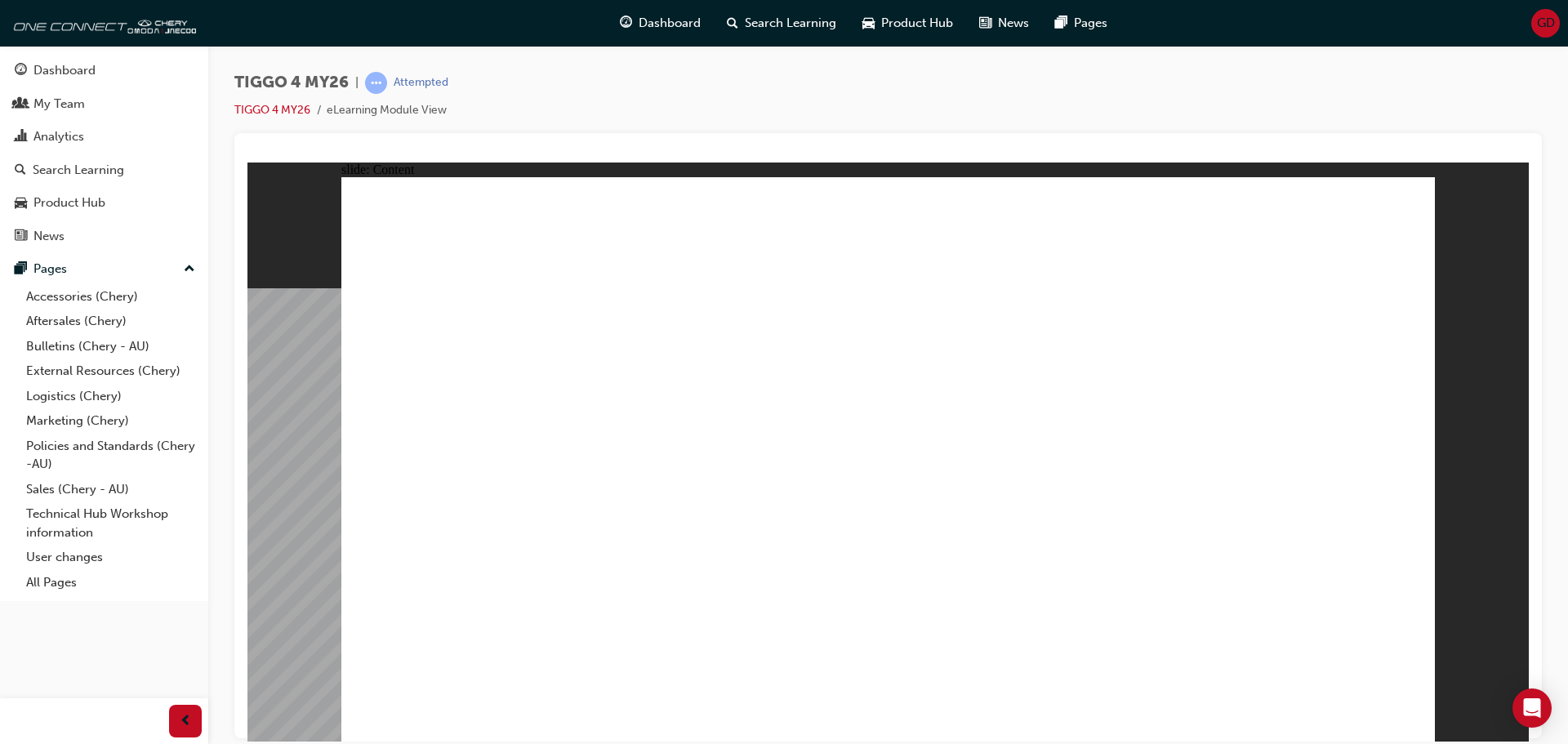 click 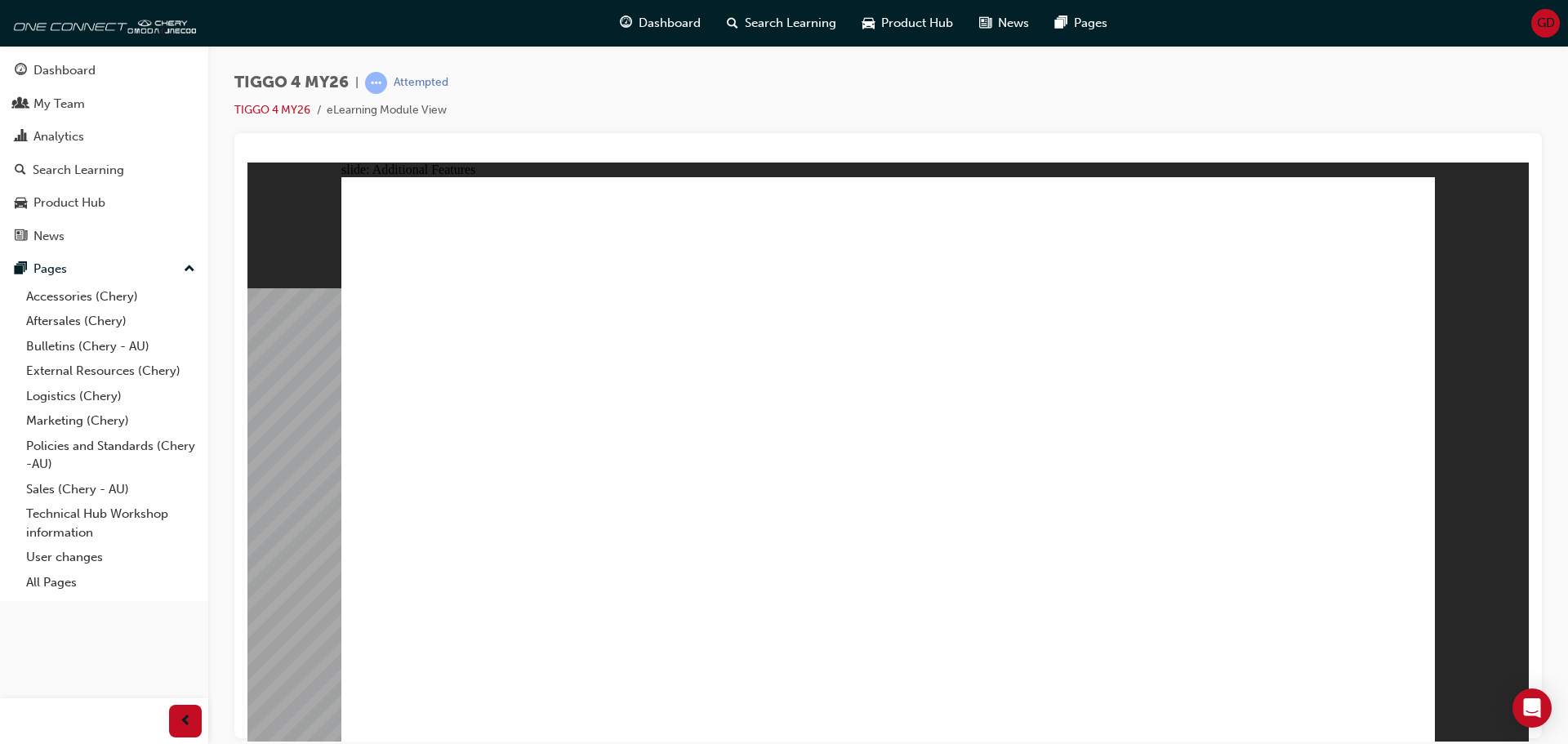click 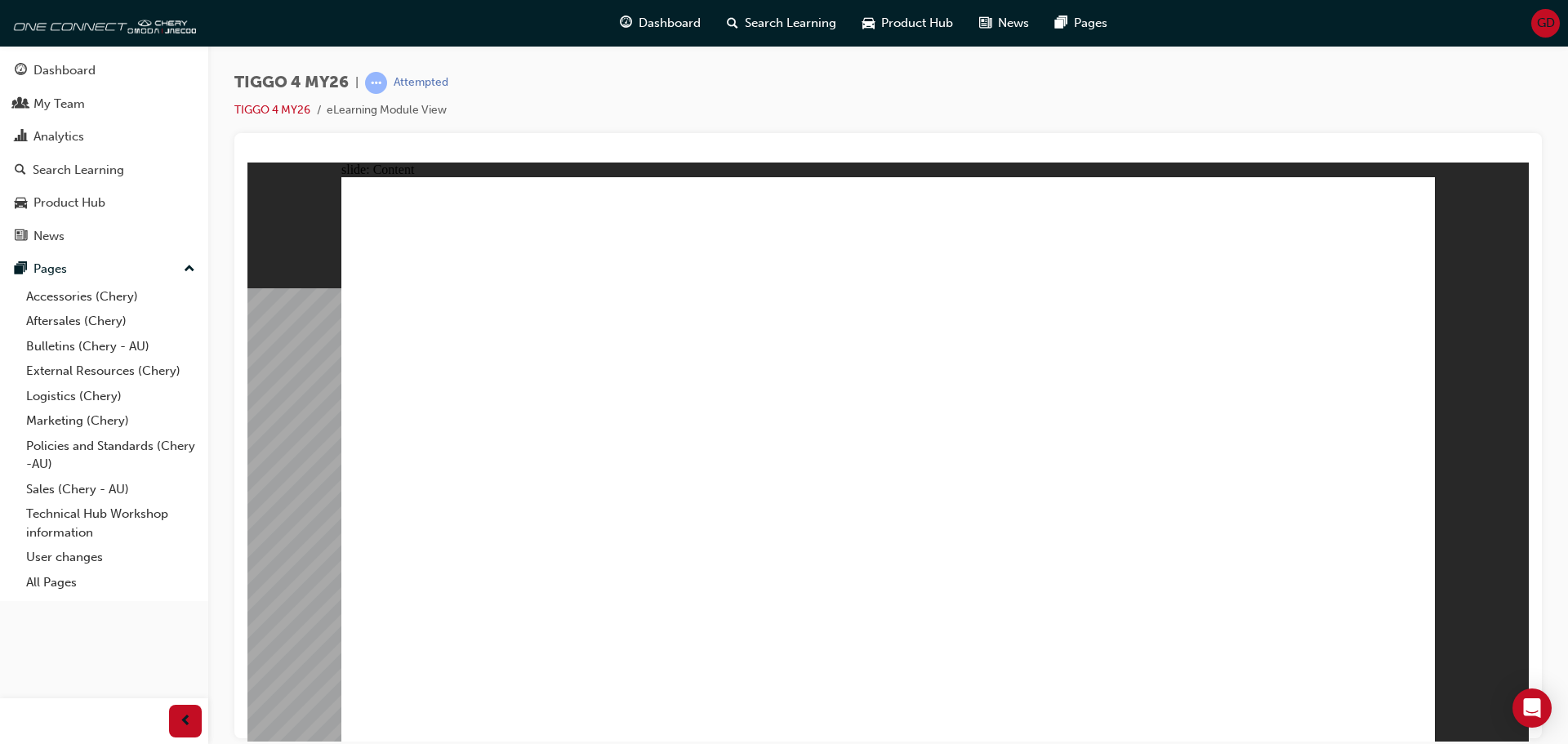 click 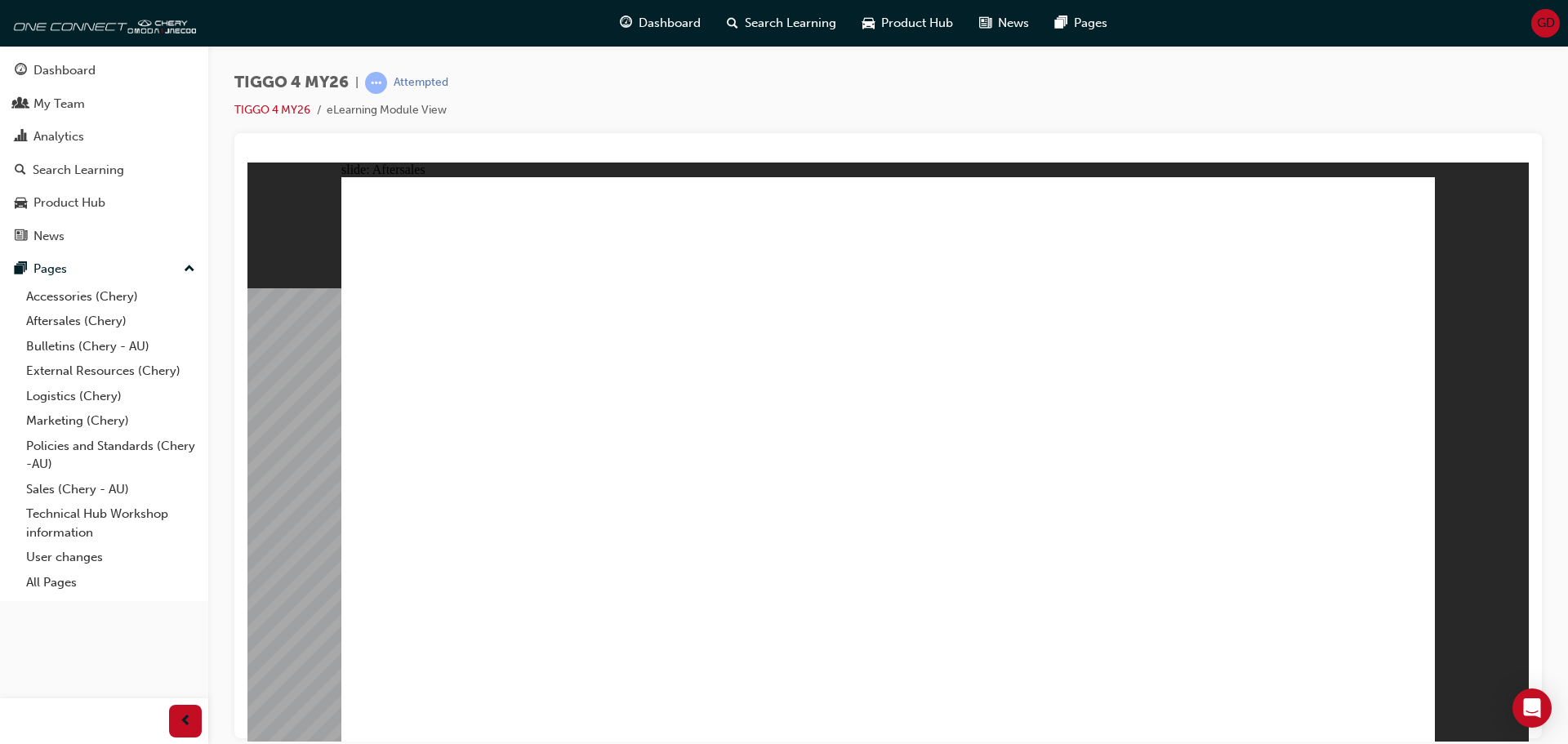 click 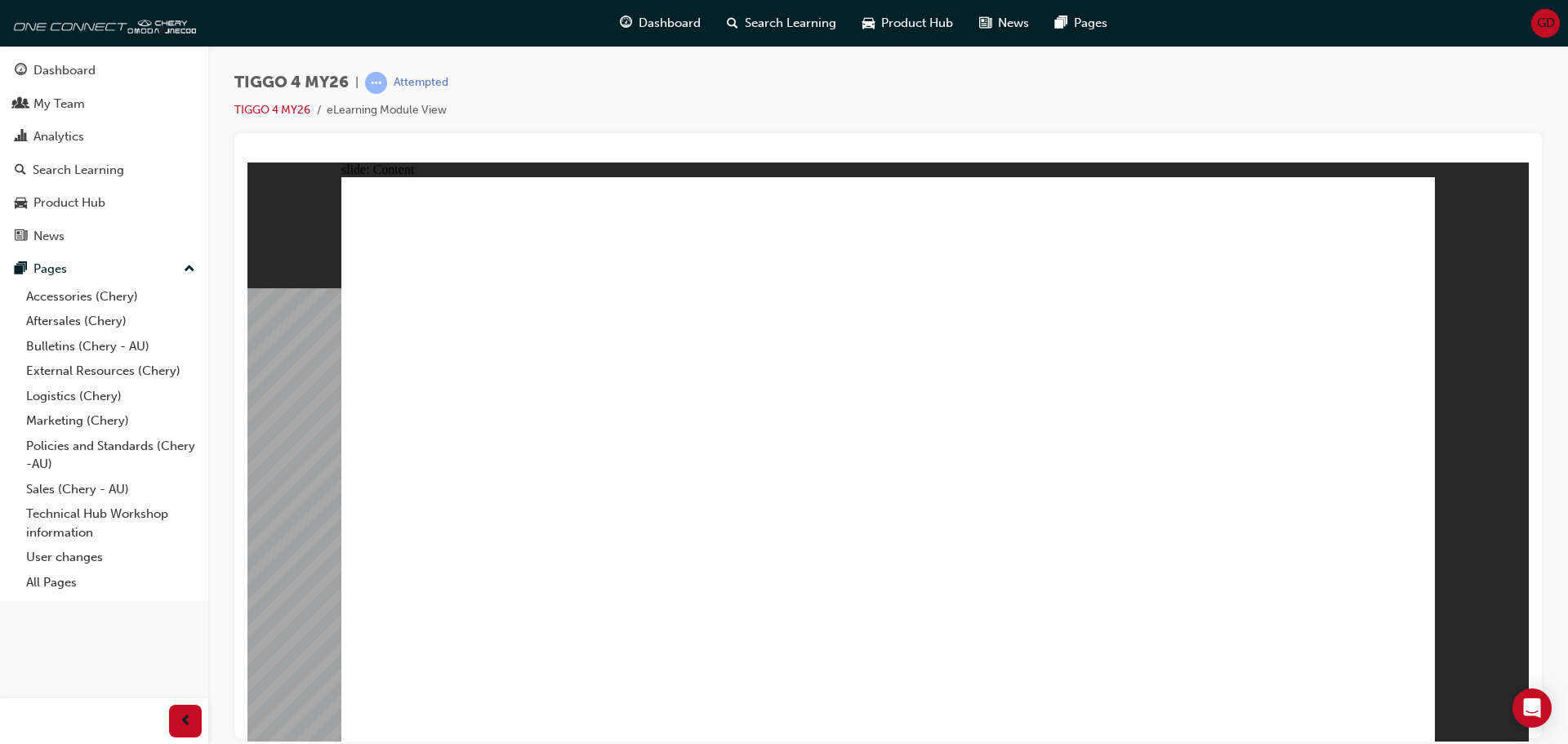 click 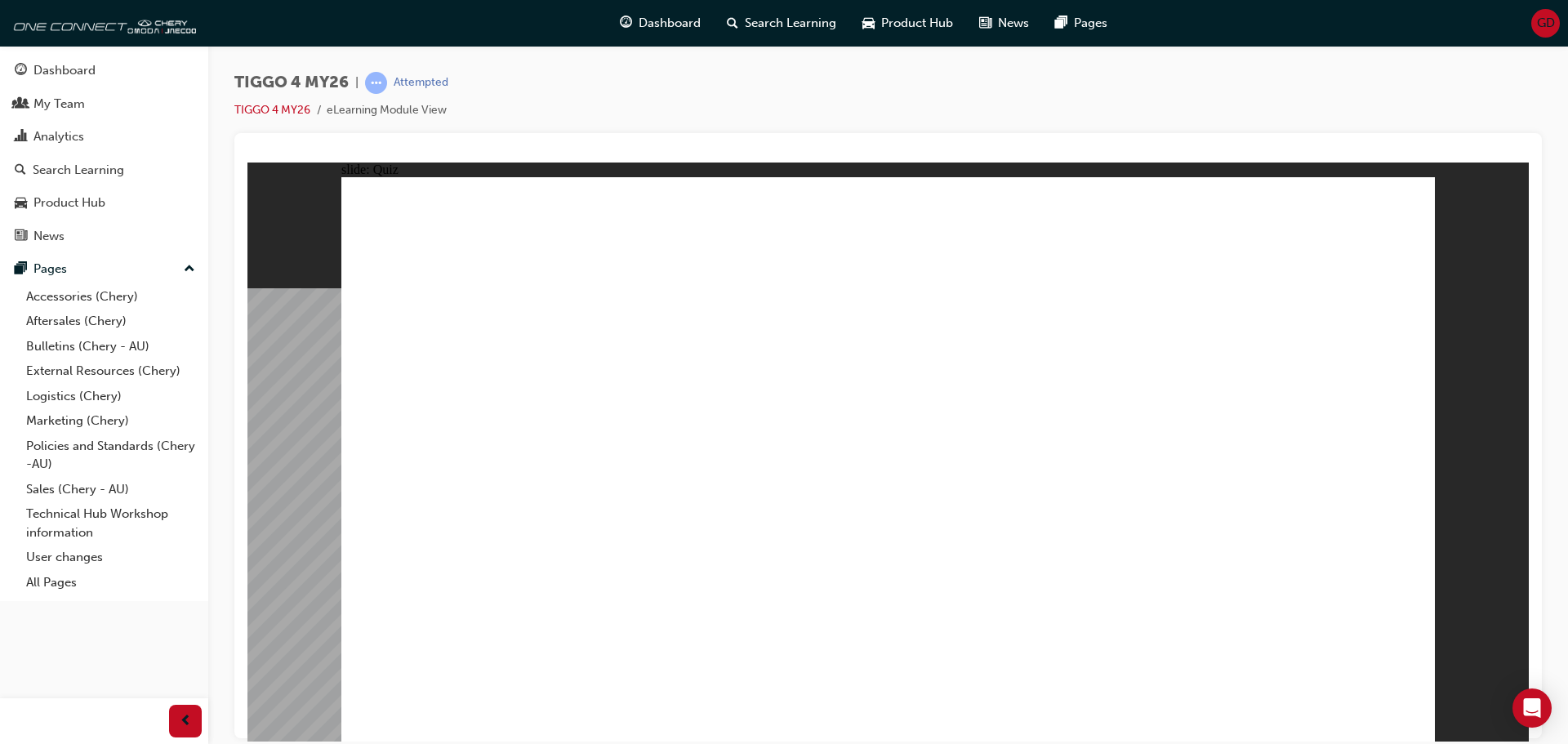 click 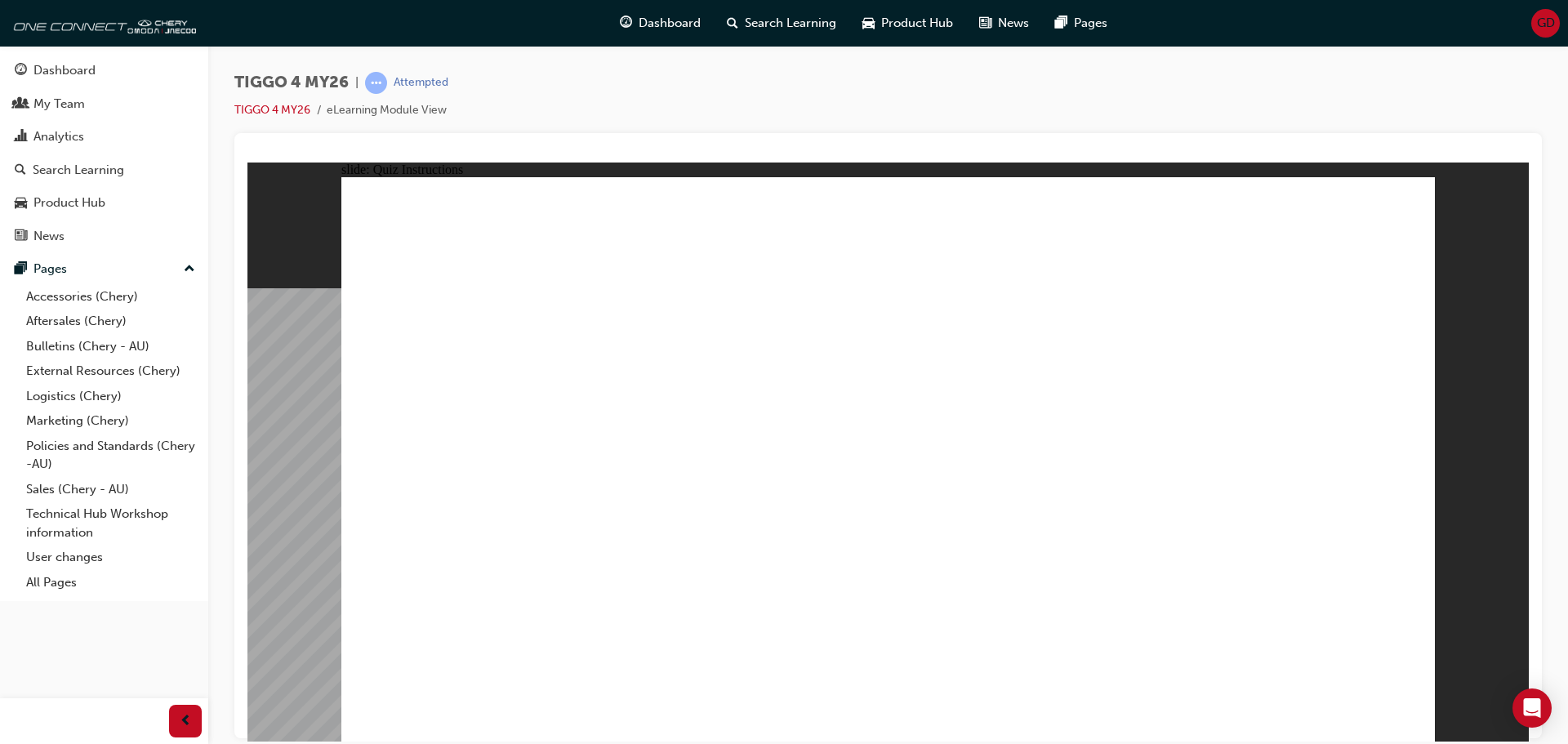 click 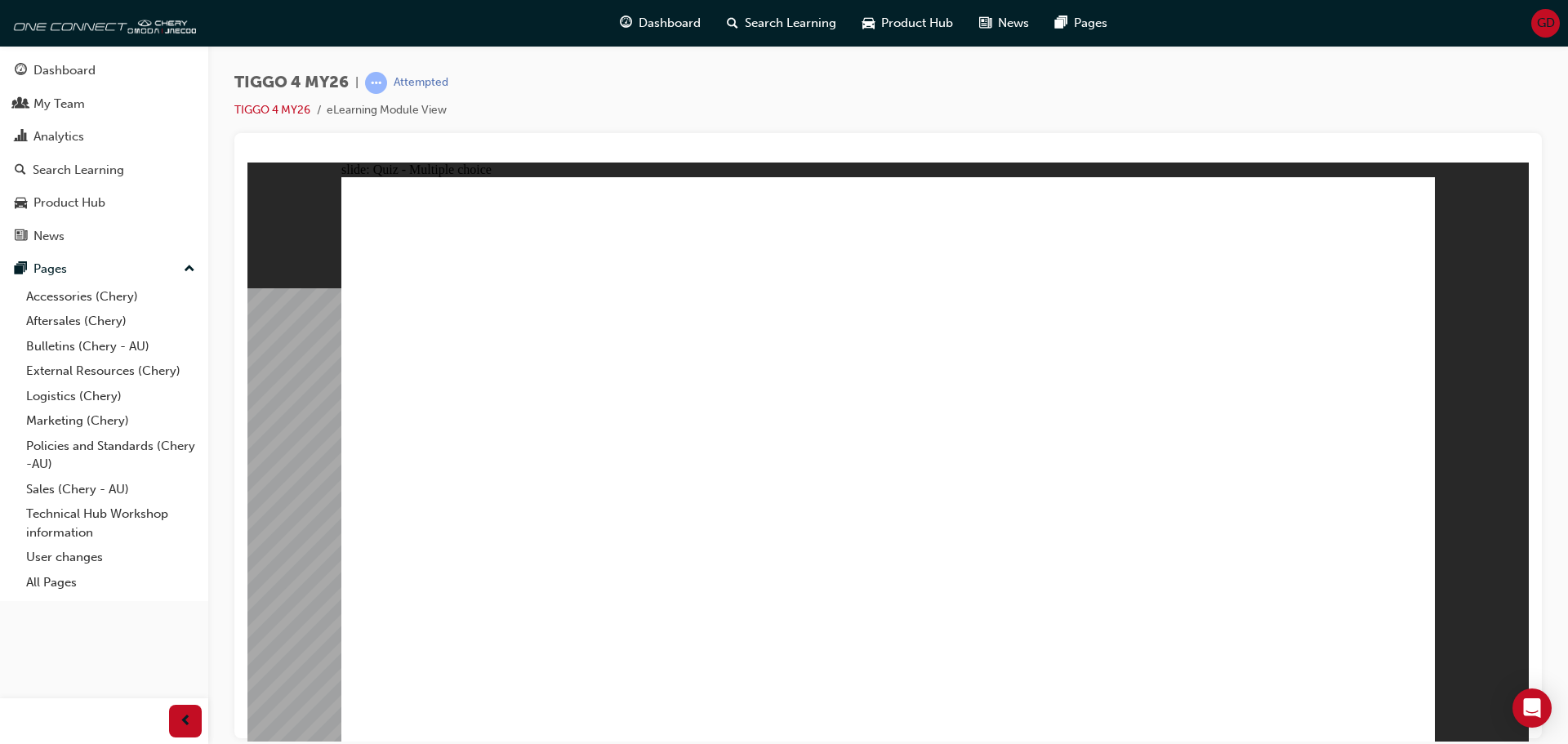 click 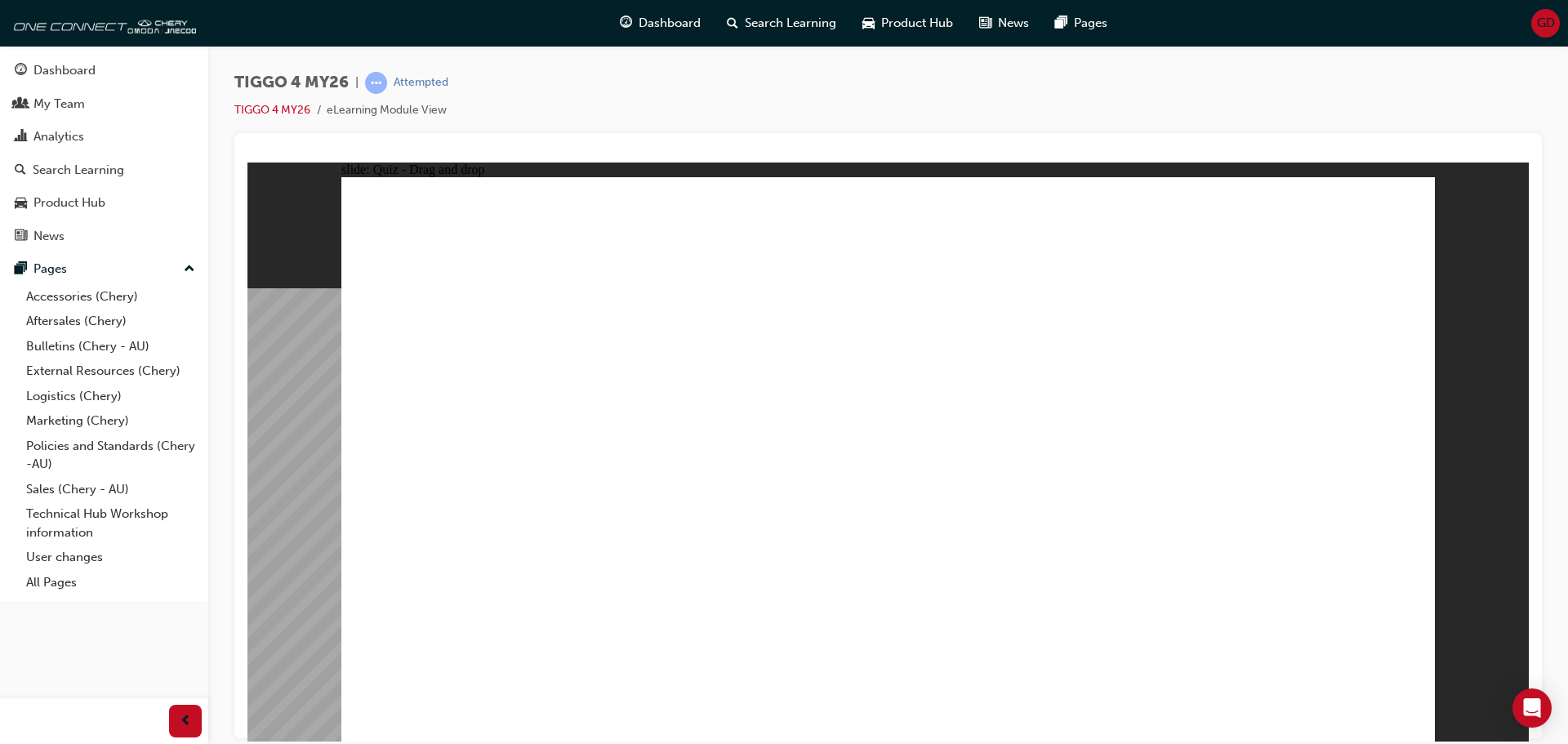 drag, startPoint x: 1097, startPoint y: 375, endPoint x: 460, endPoint y: 592, distance: 672.9472 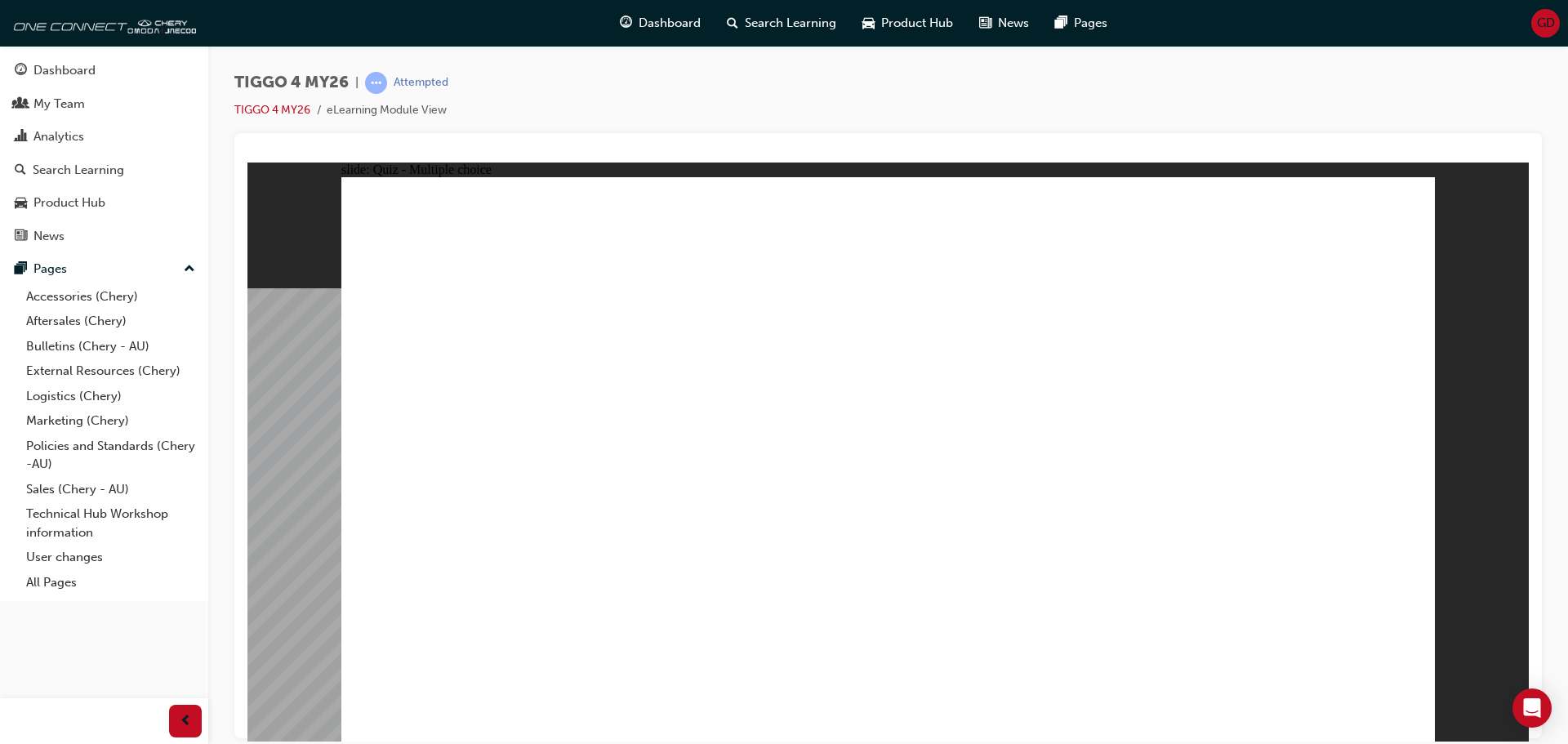 click 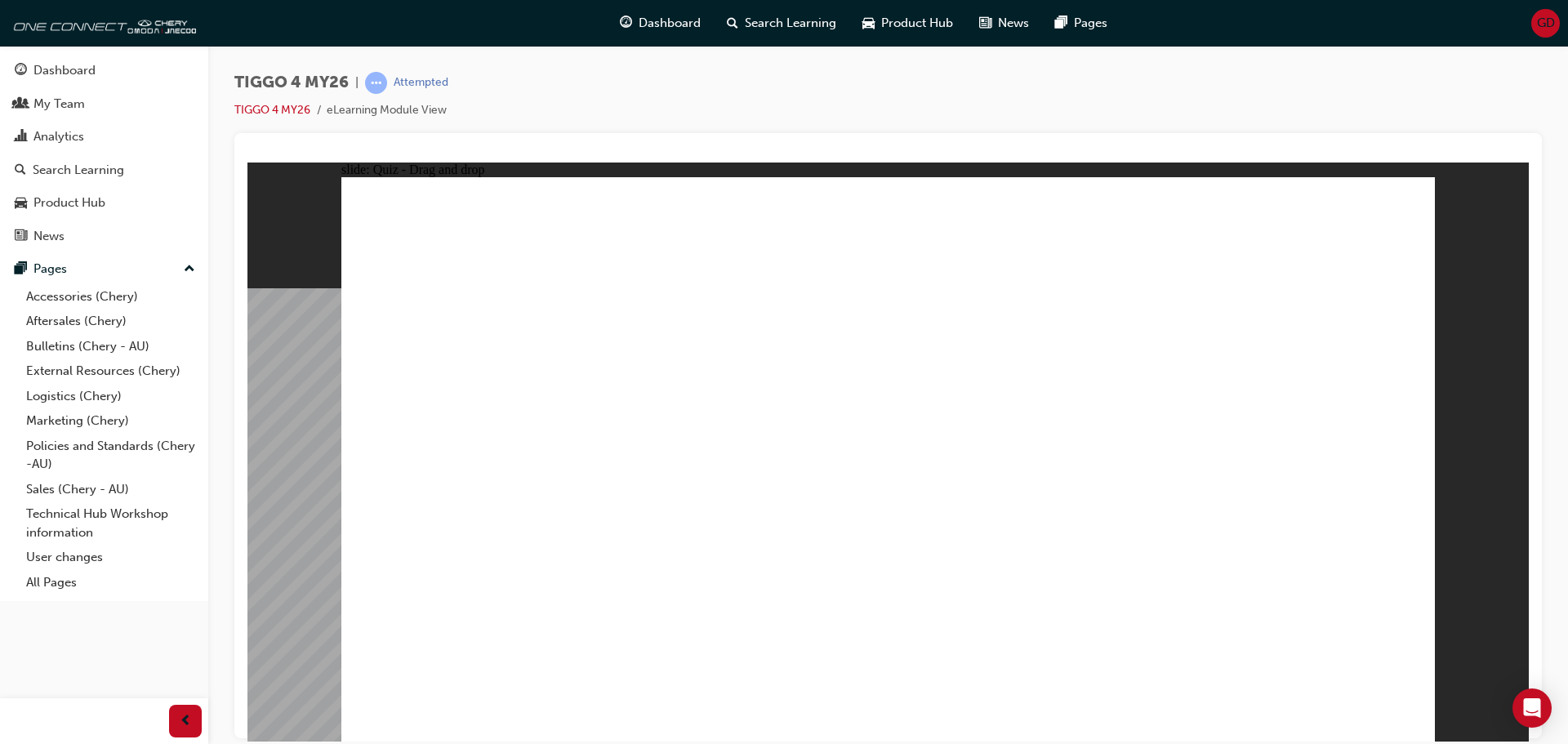 drag, startPoint x: 437, startPoint y: 407, endPoint x: 1215, endPoint y: 370, distance: 778.8793 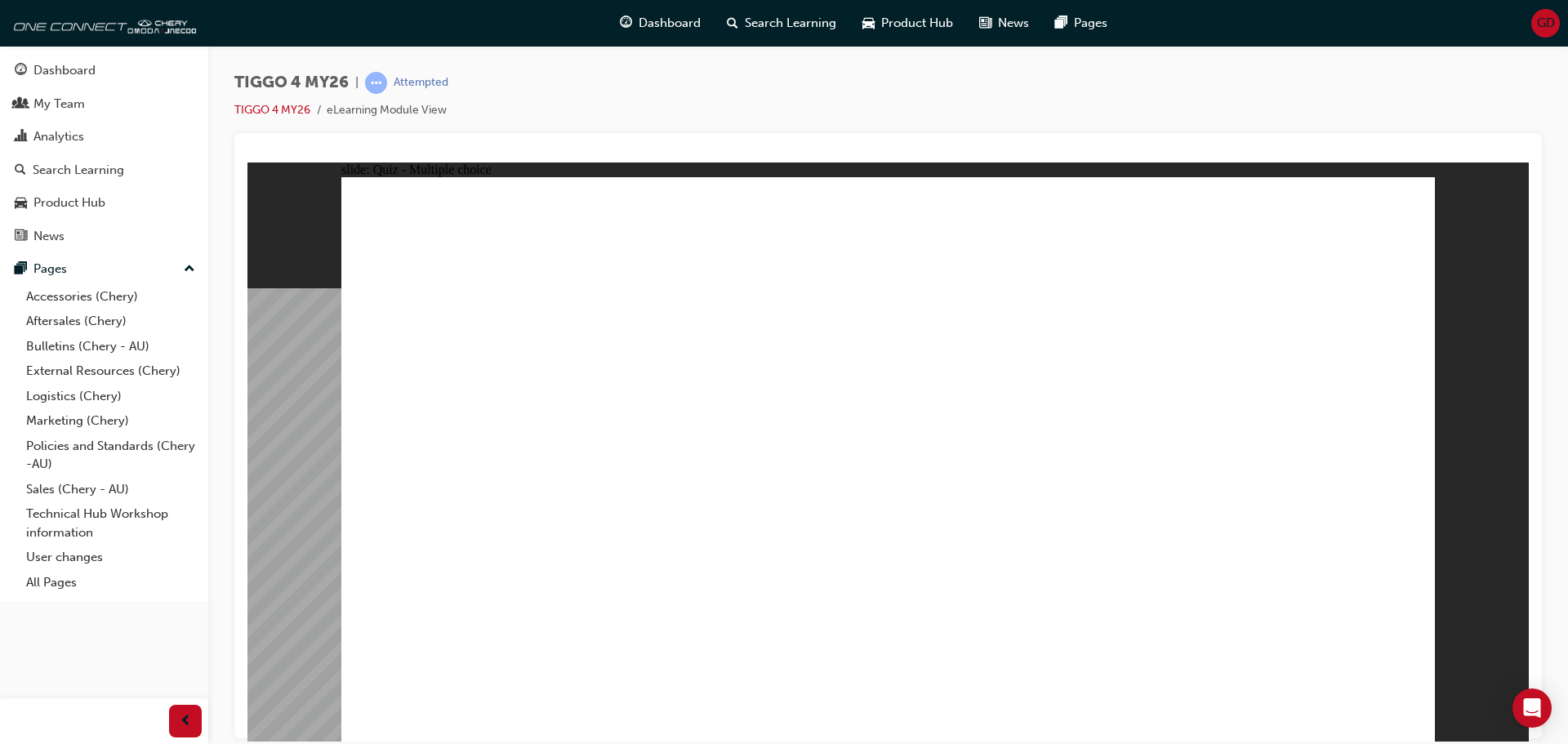 click 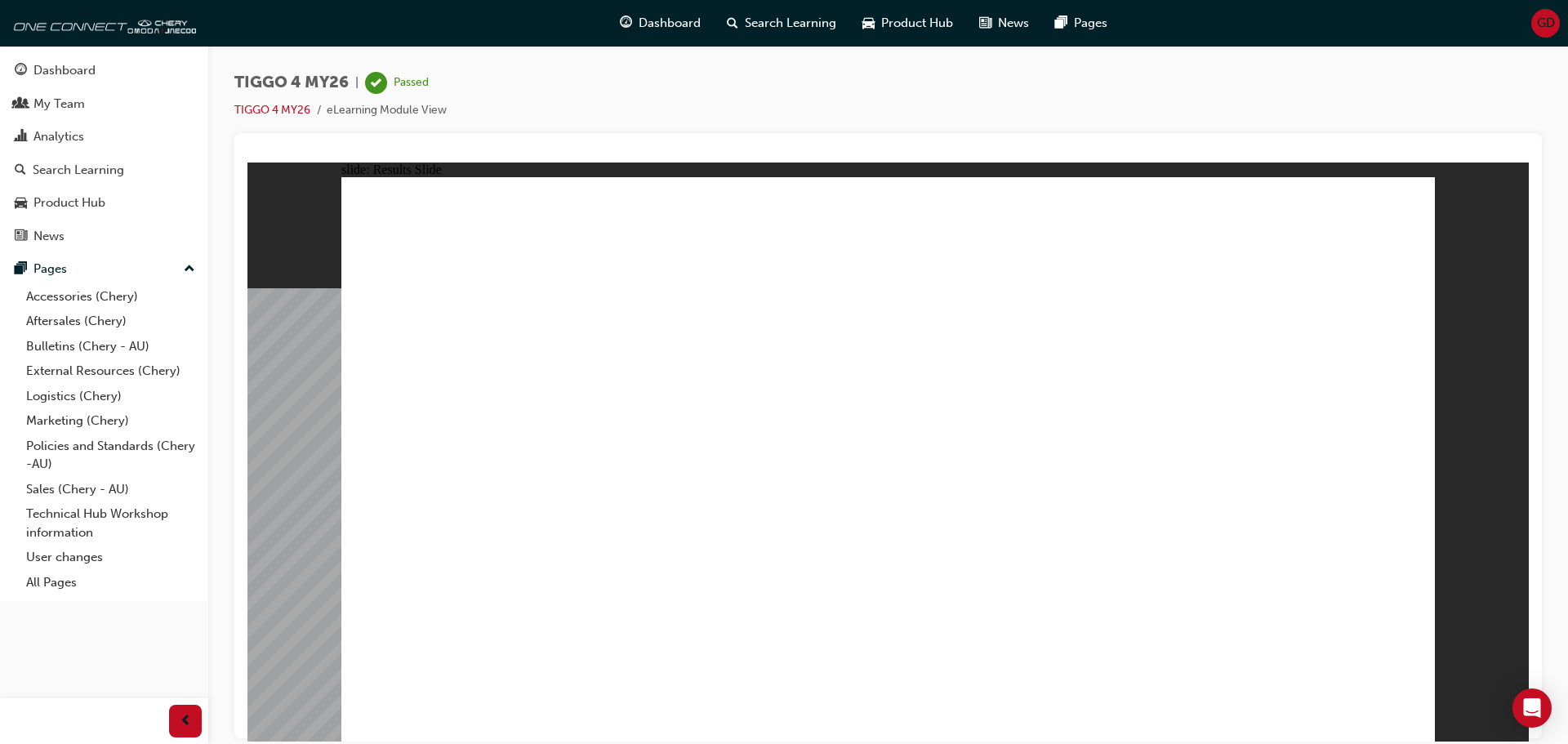 click 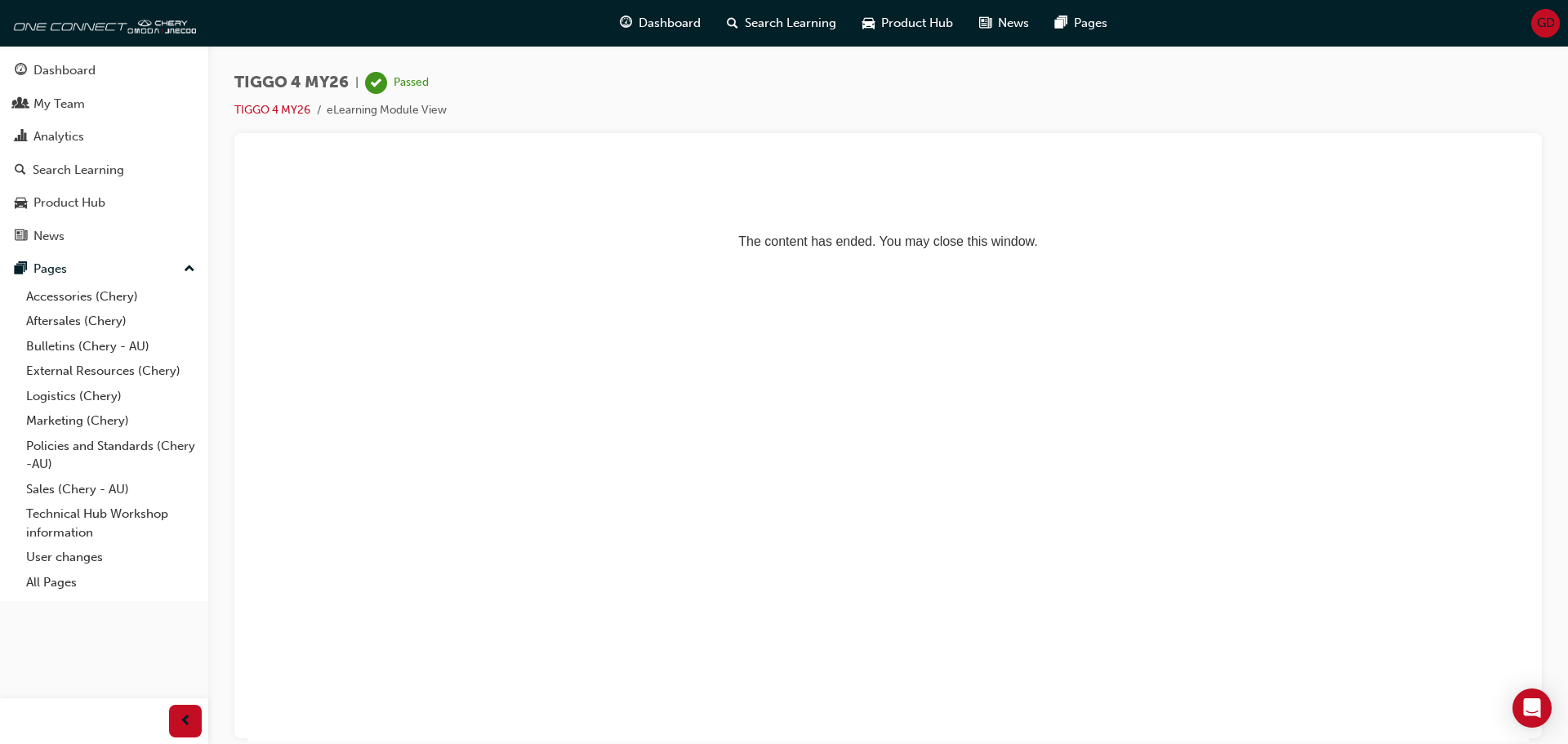 scroll, scrollTop: 0, scrollLeft: 0, axis: both 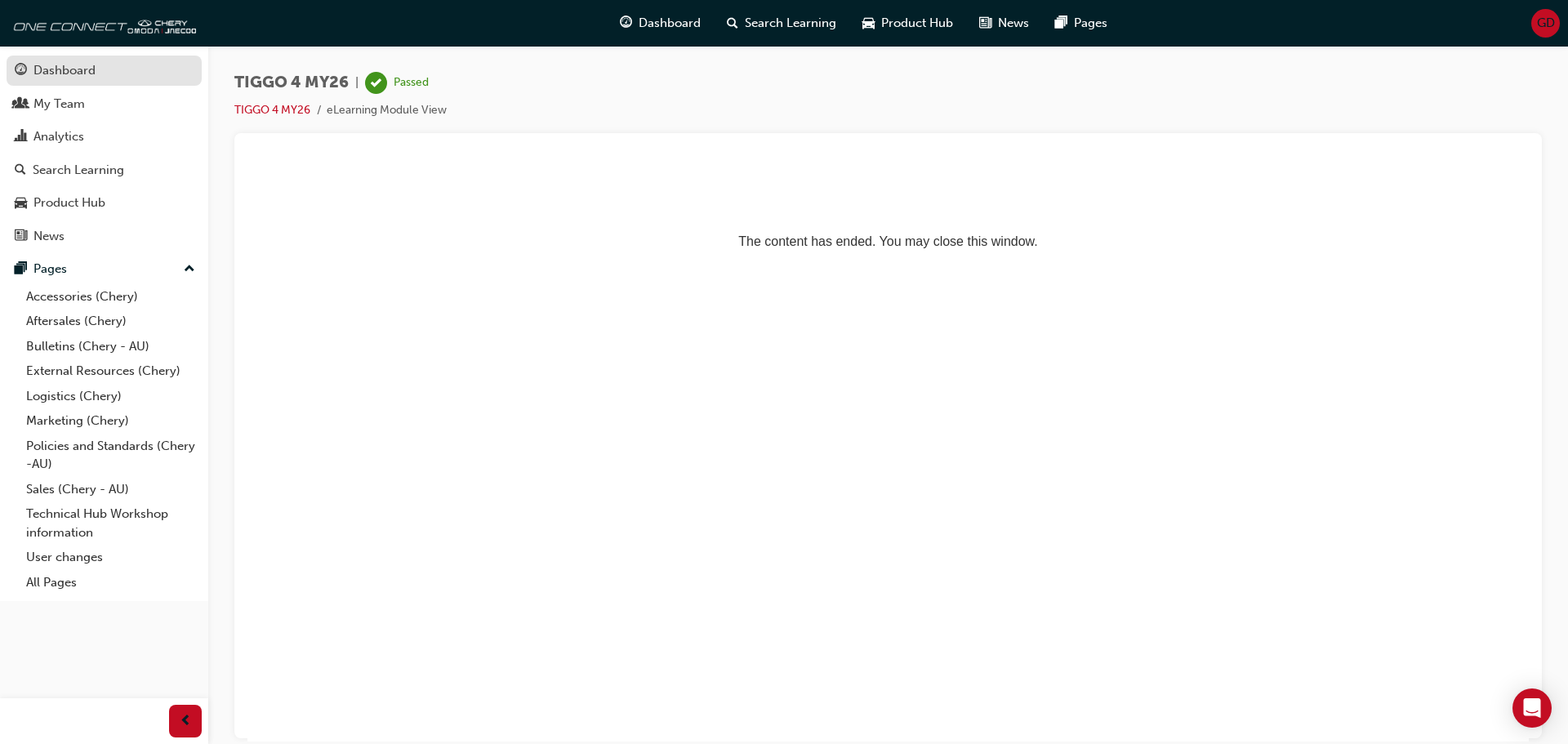 click on "Dashboard" at bounding box center [65, 70] 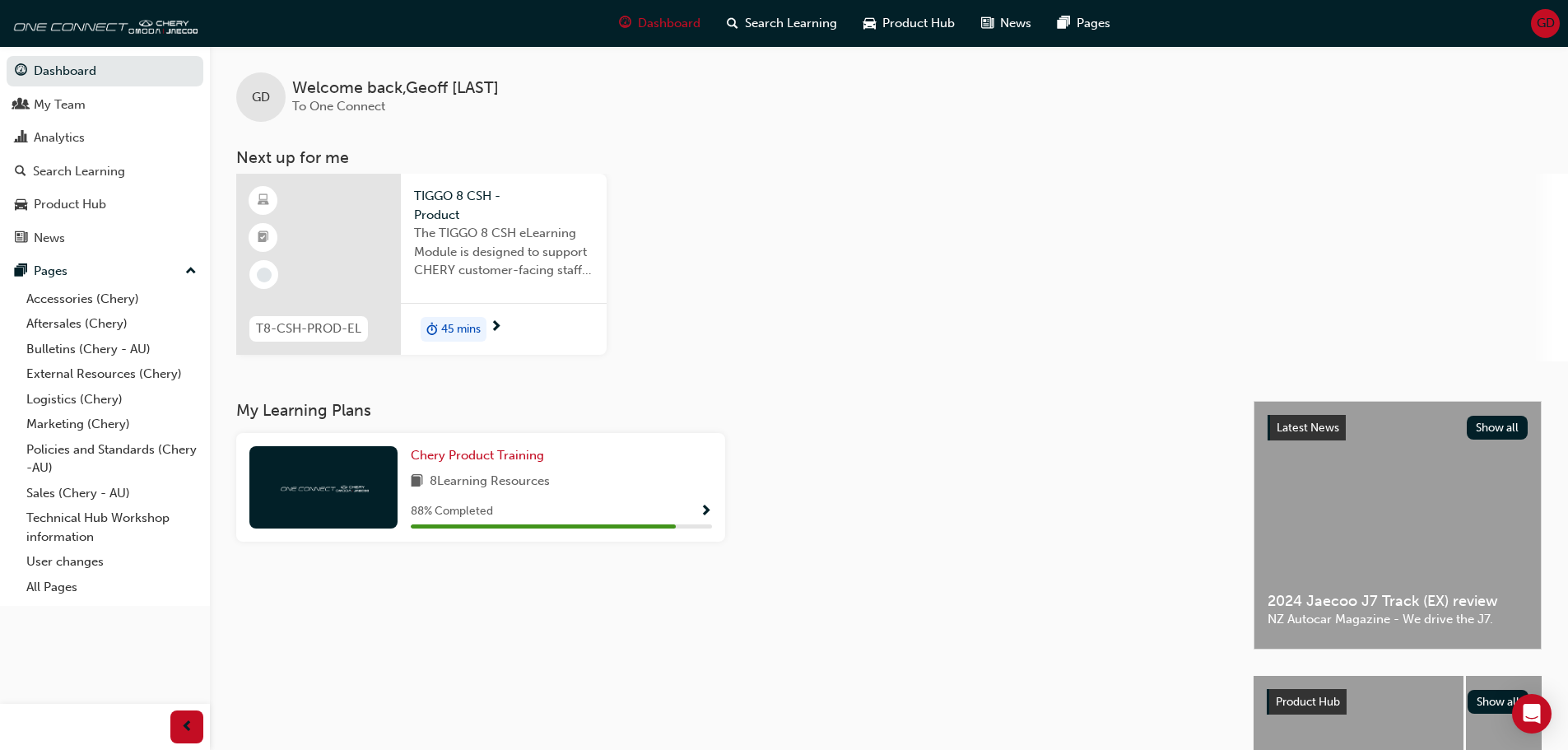 click on "TIGGO 8 CSH - Product" at bounding box center [504, 205] 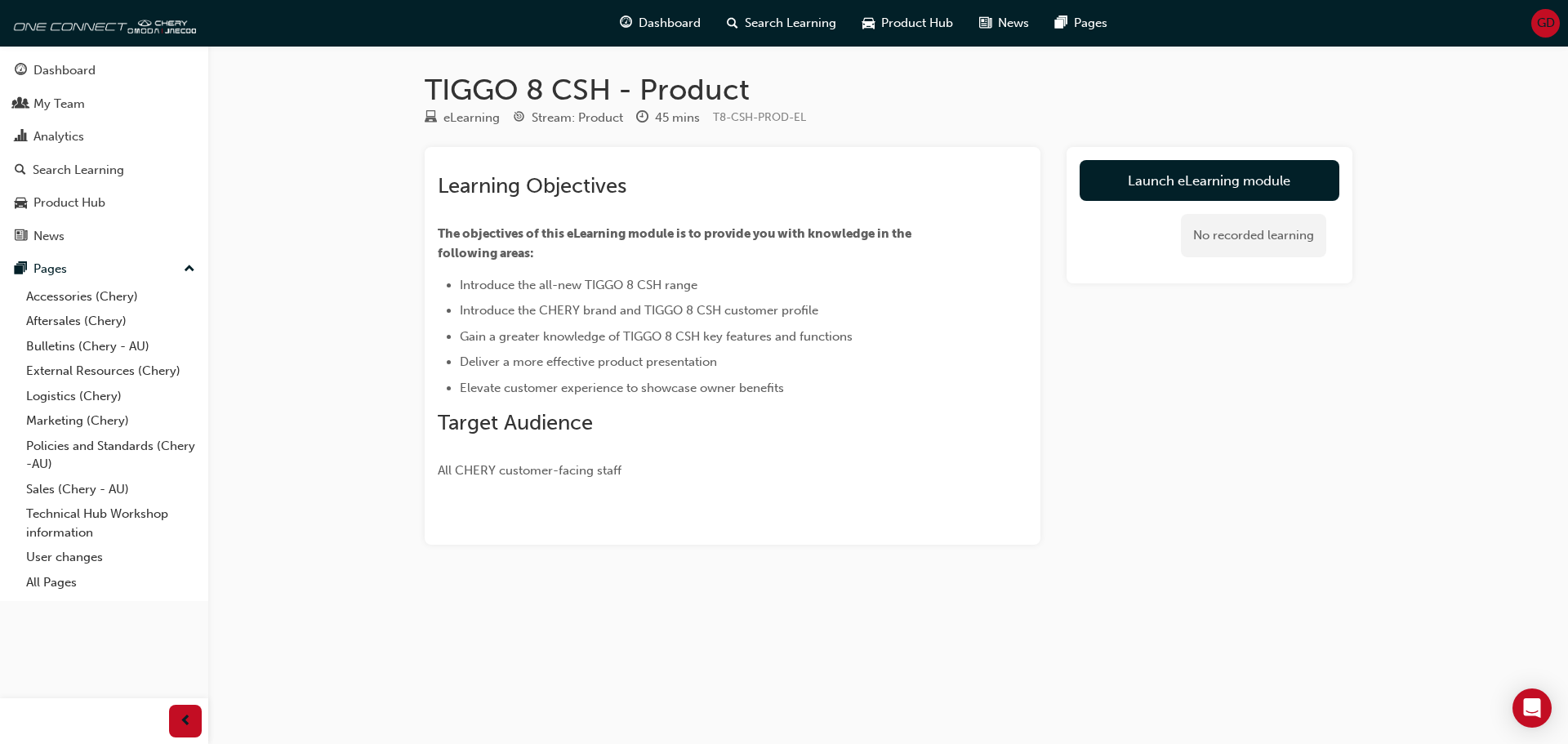 click on "Launch eLearning module No recorded learning" at bounding box center [1209, 215] 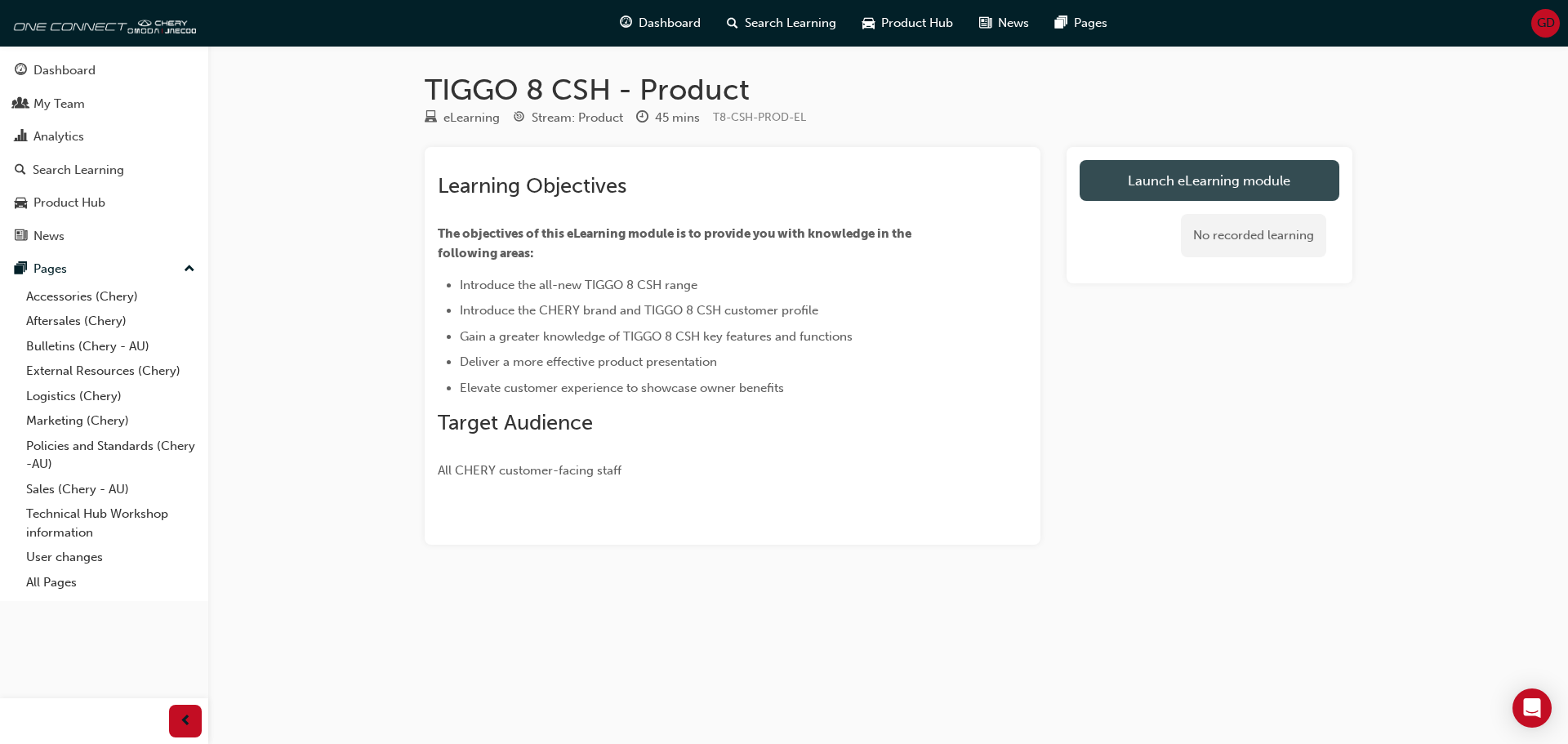 click on "Launch eLearning module" at bounding box center [1209, 180] 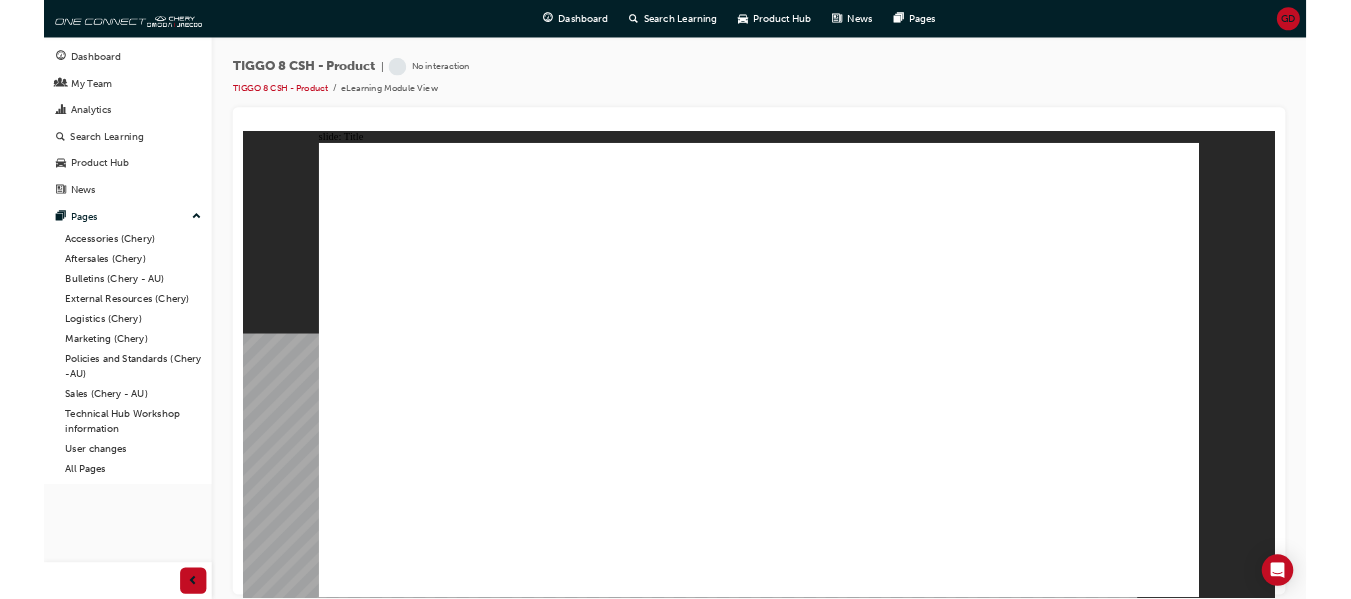 scroll, scrollTop: 0, scrollLeft: 0, axis: both 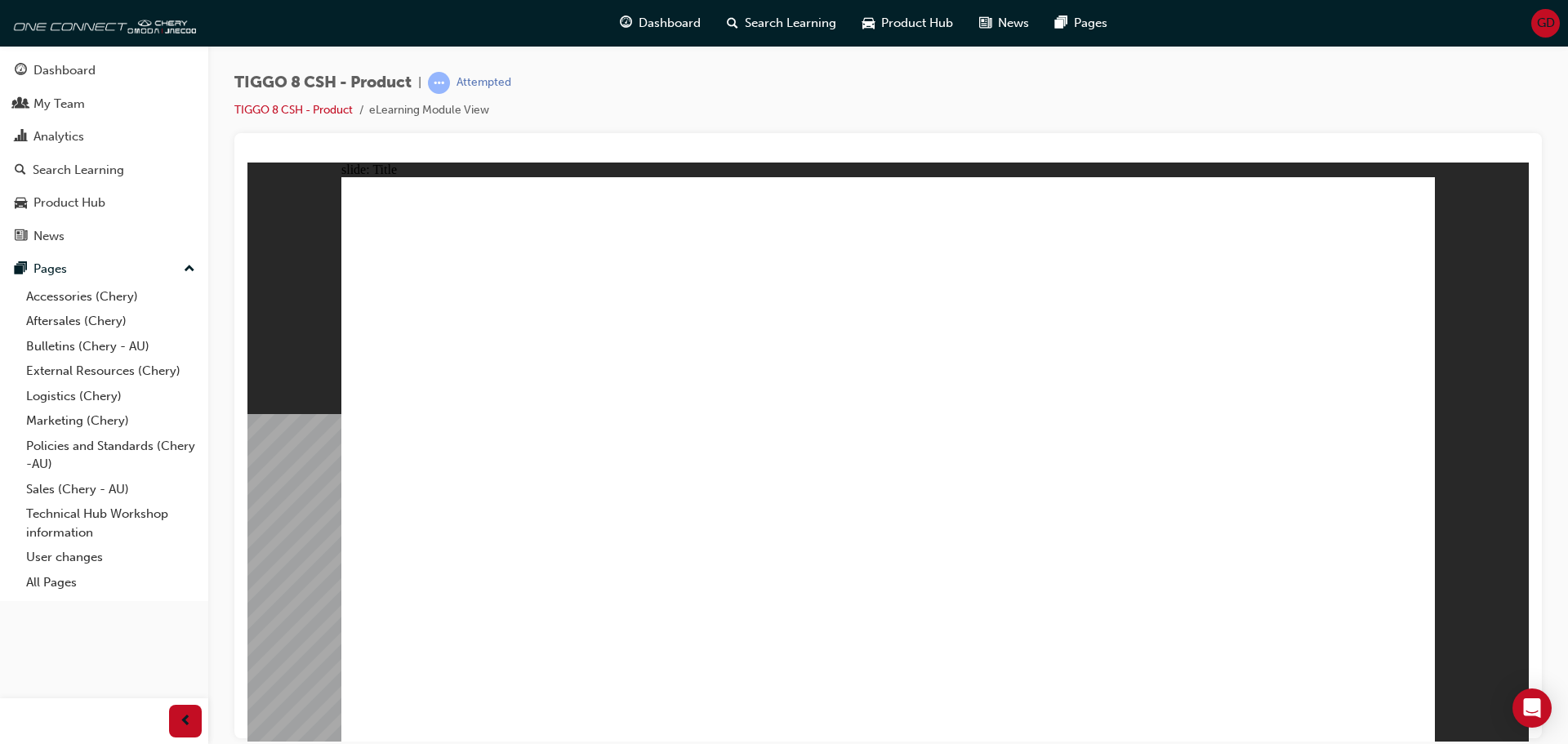 click 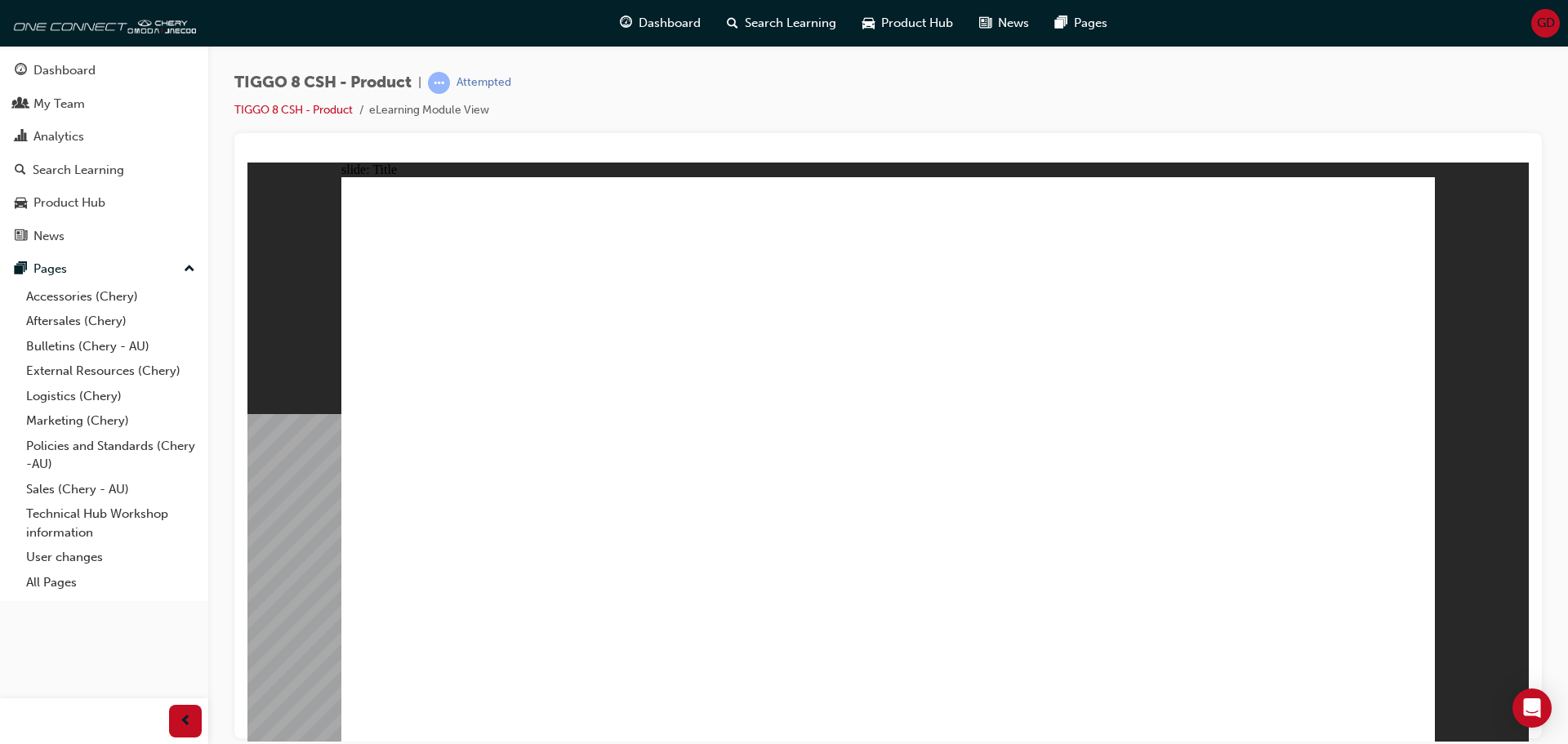 click 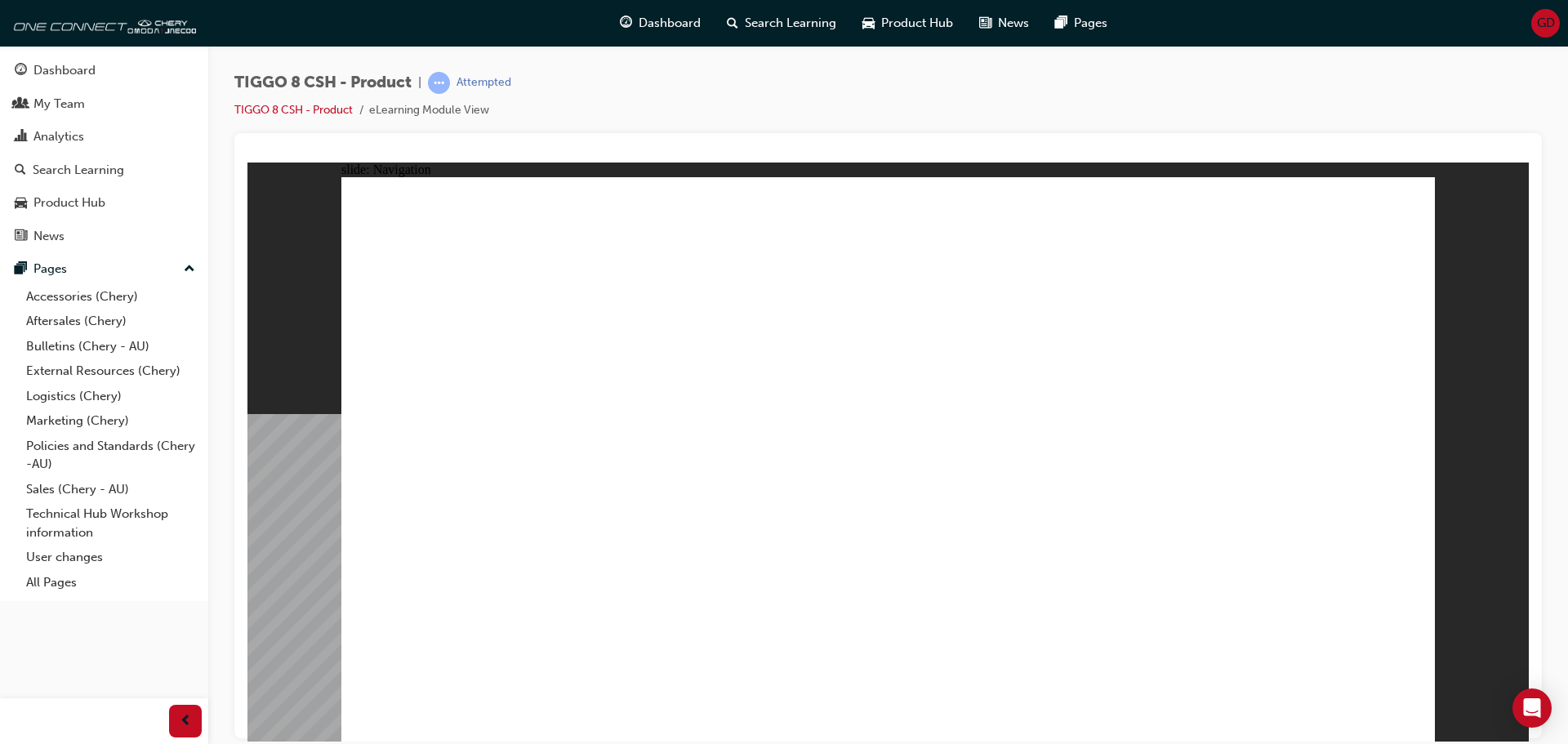 click 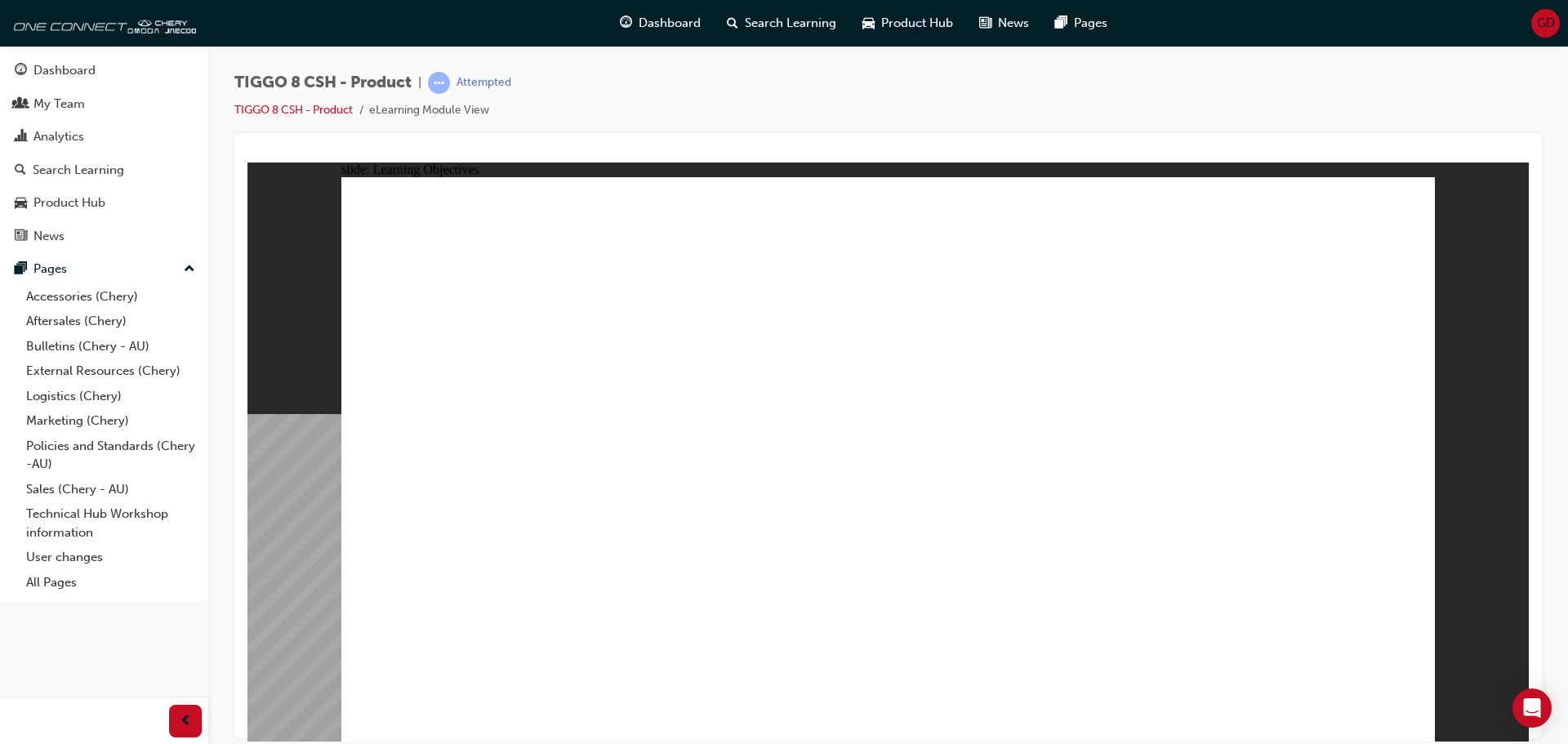 click 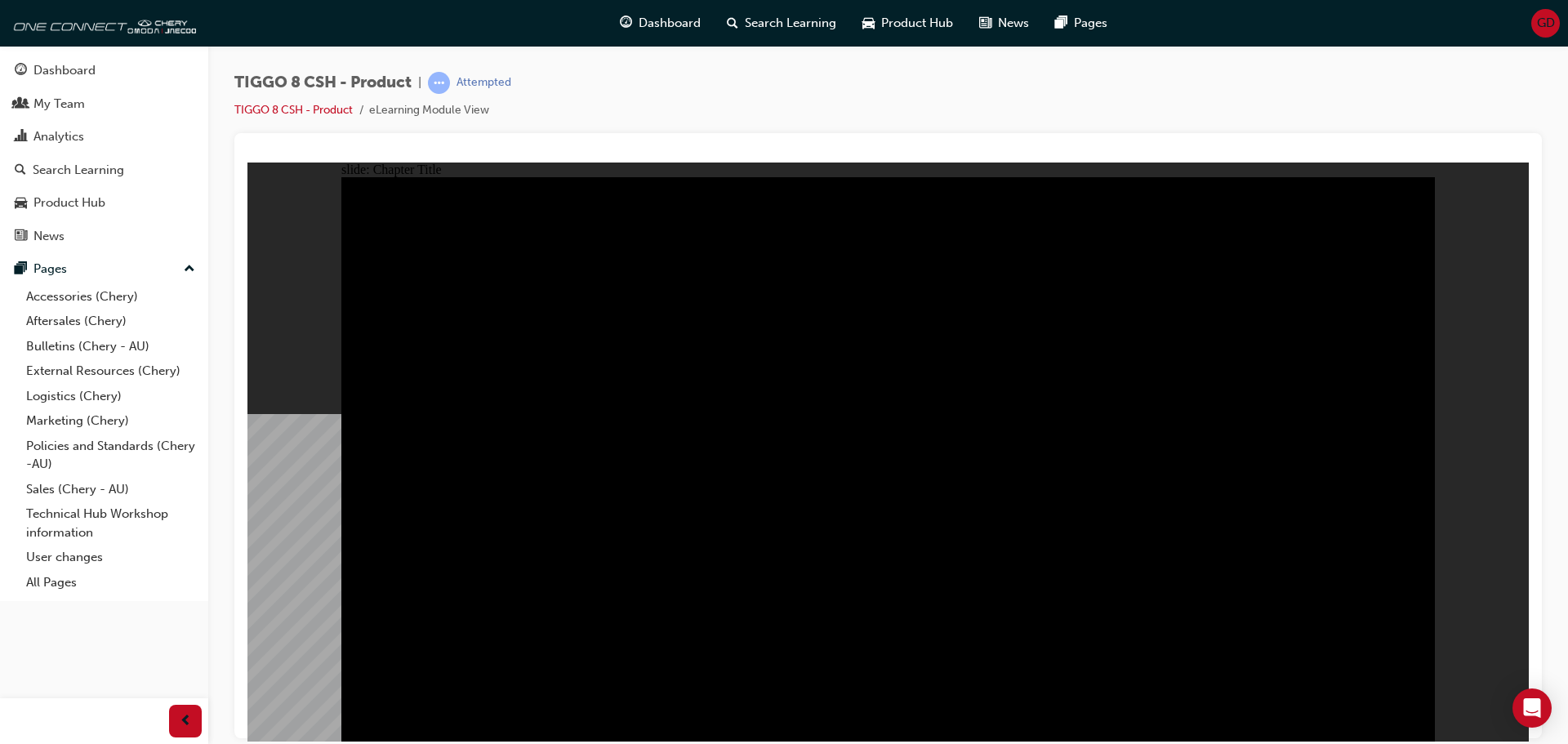 click 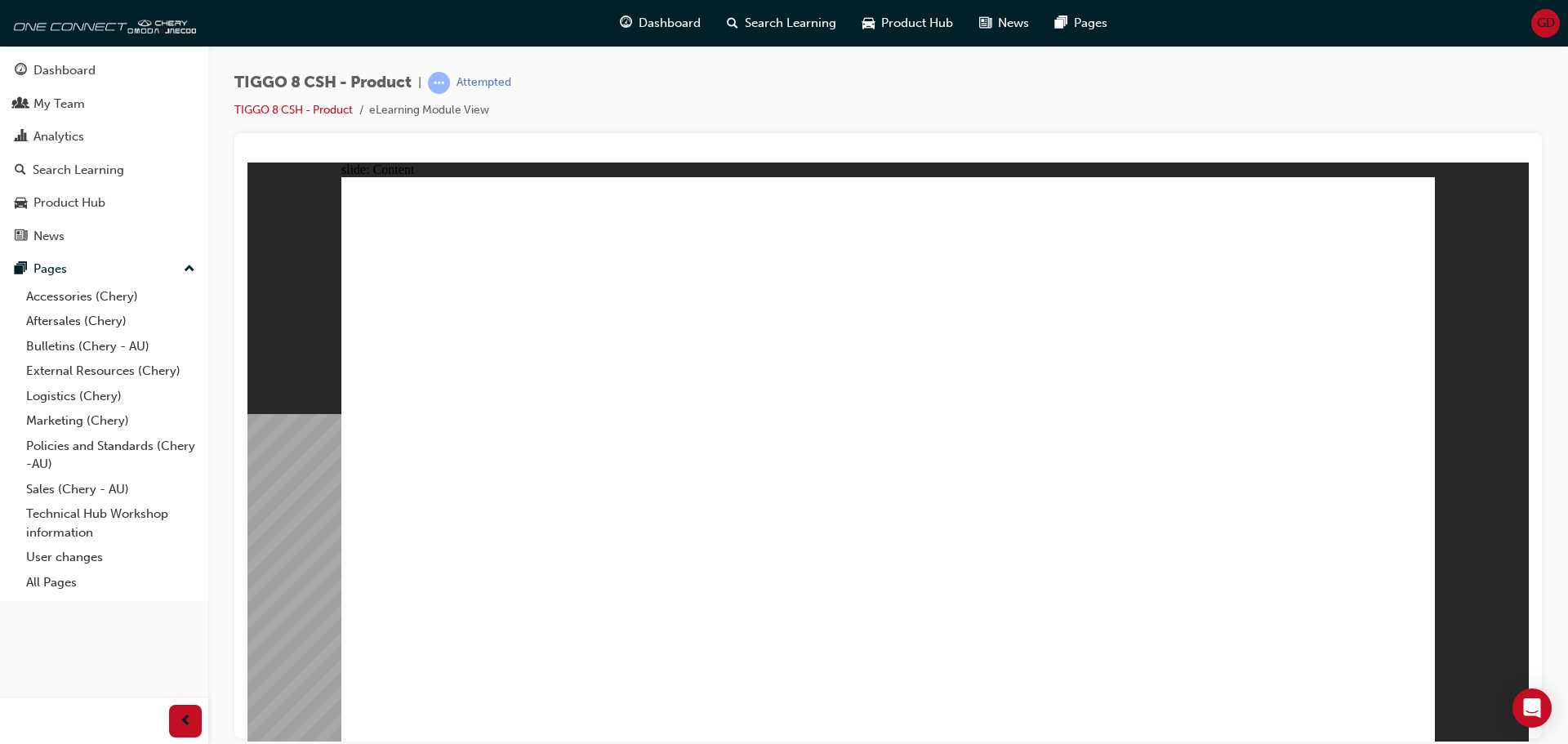 click 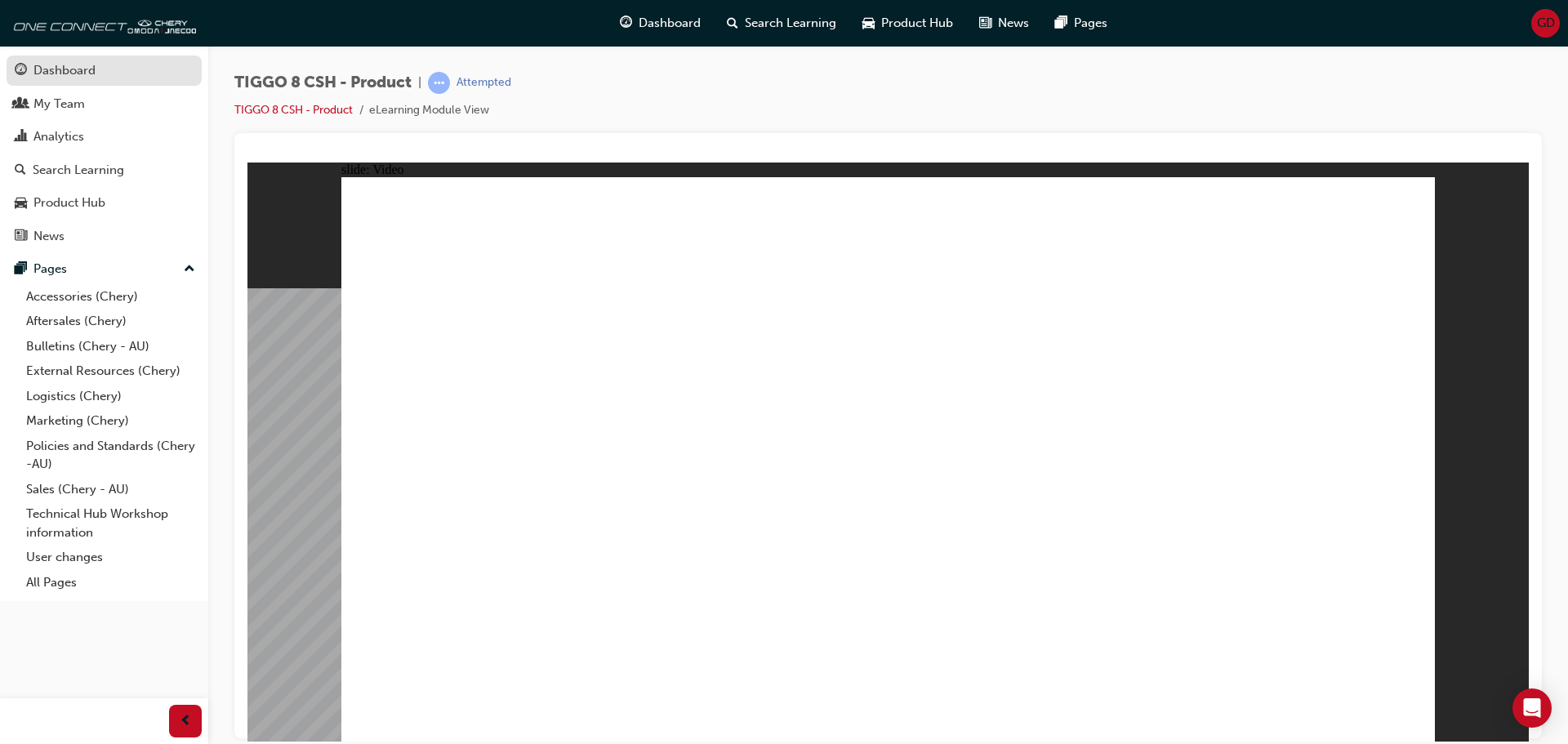 click on "Dashboard" at bounding box center (65, 70) 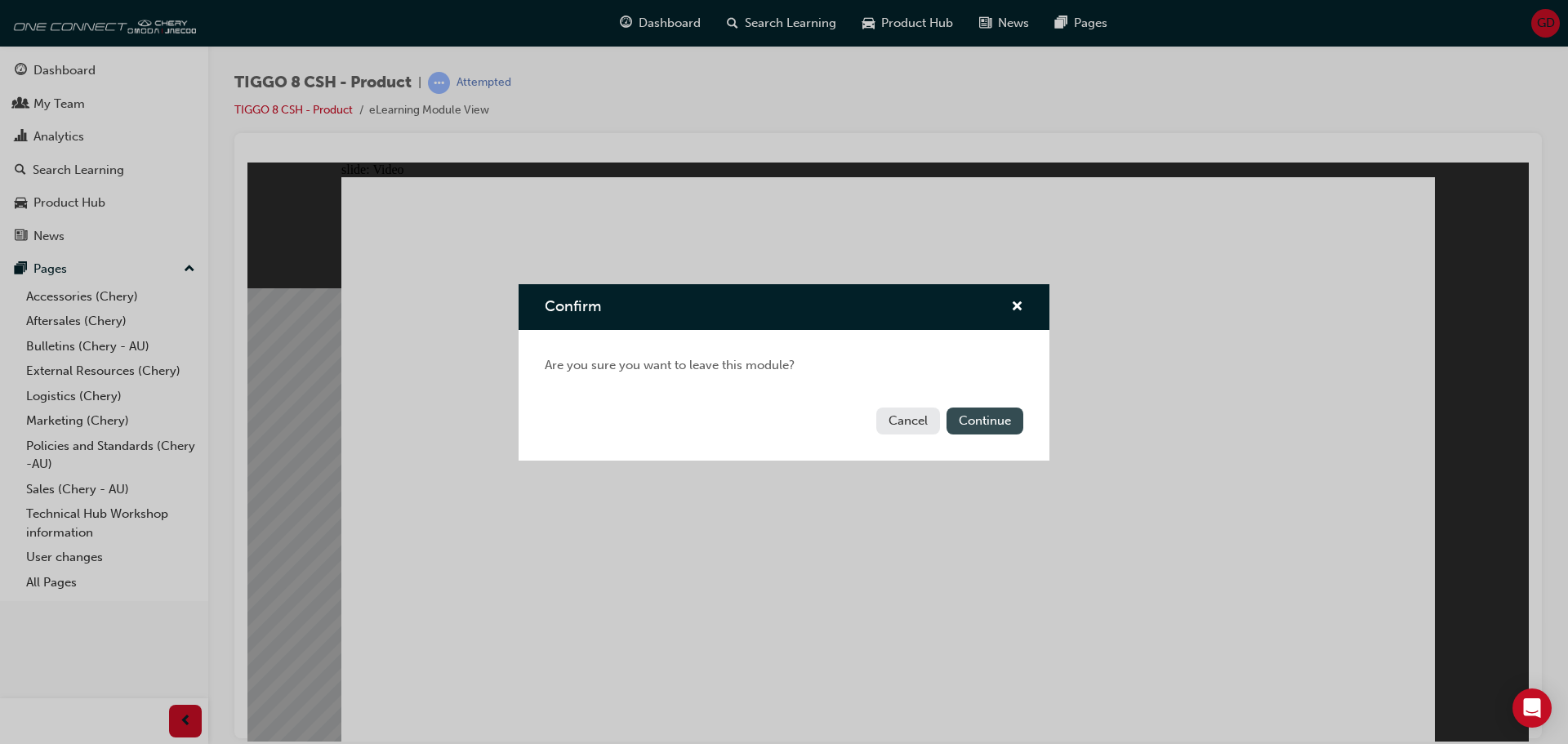 click on "Continue" at bounding box center (985, 421) 